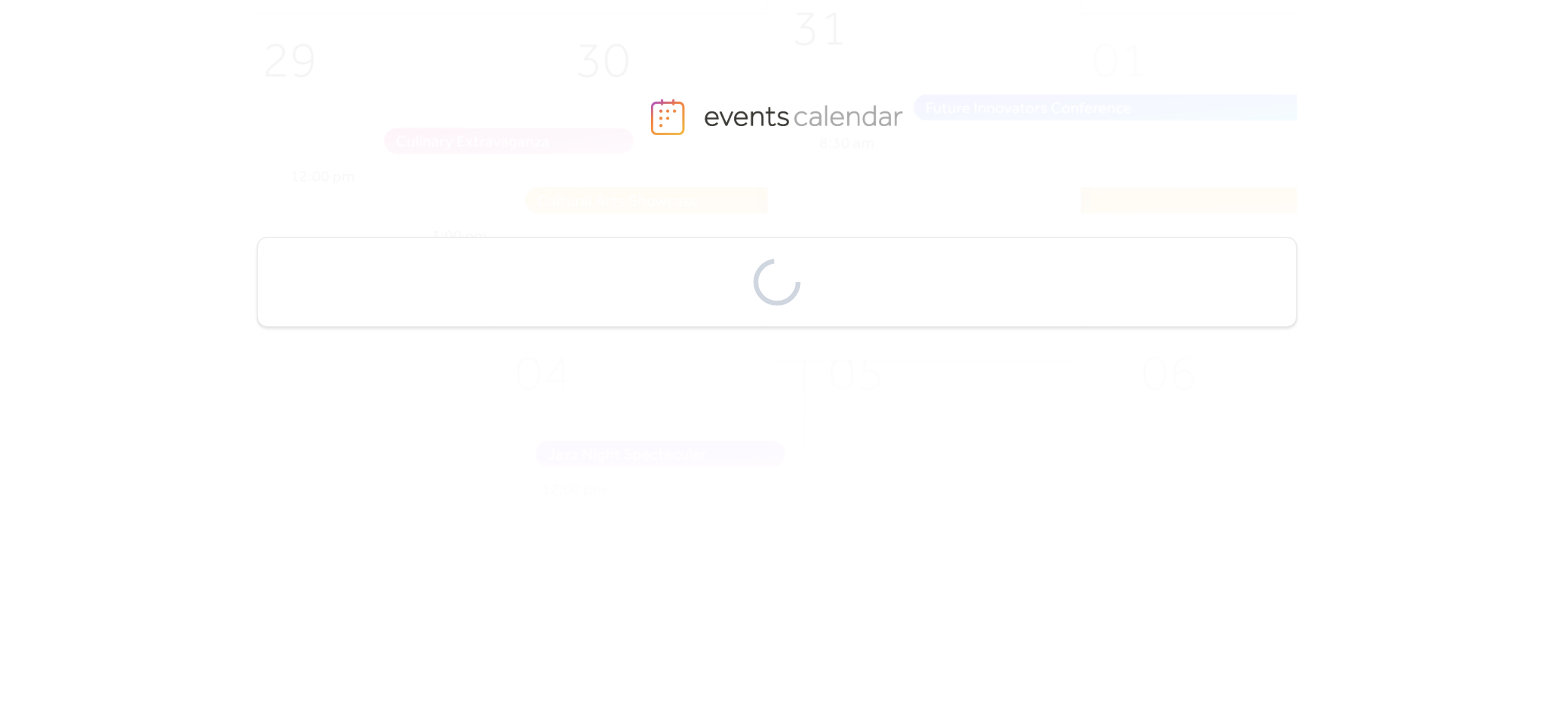 scroll, scrollTop: 0, scrollLeft: 0, axis: both 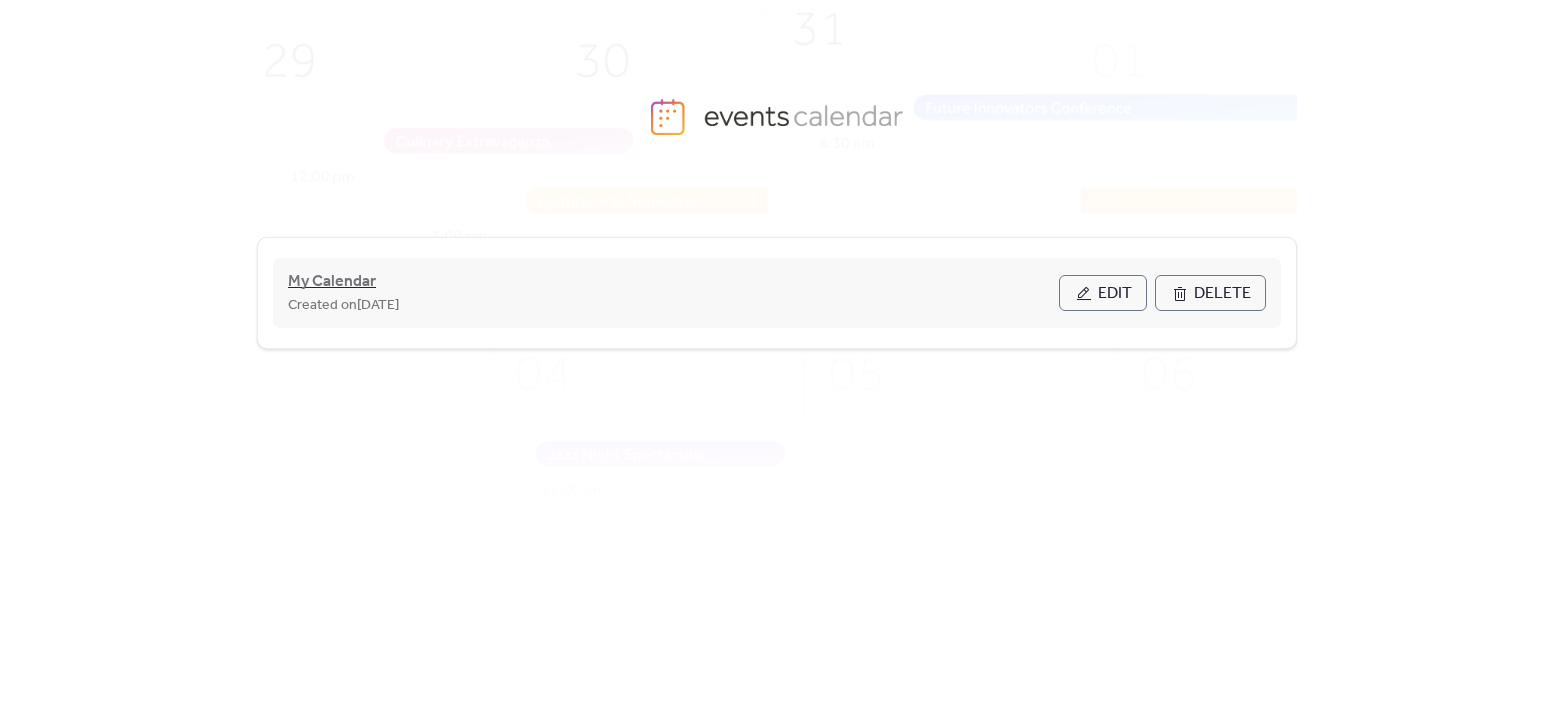 click on "My Calendar" at bounding box center [332, 282] 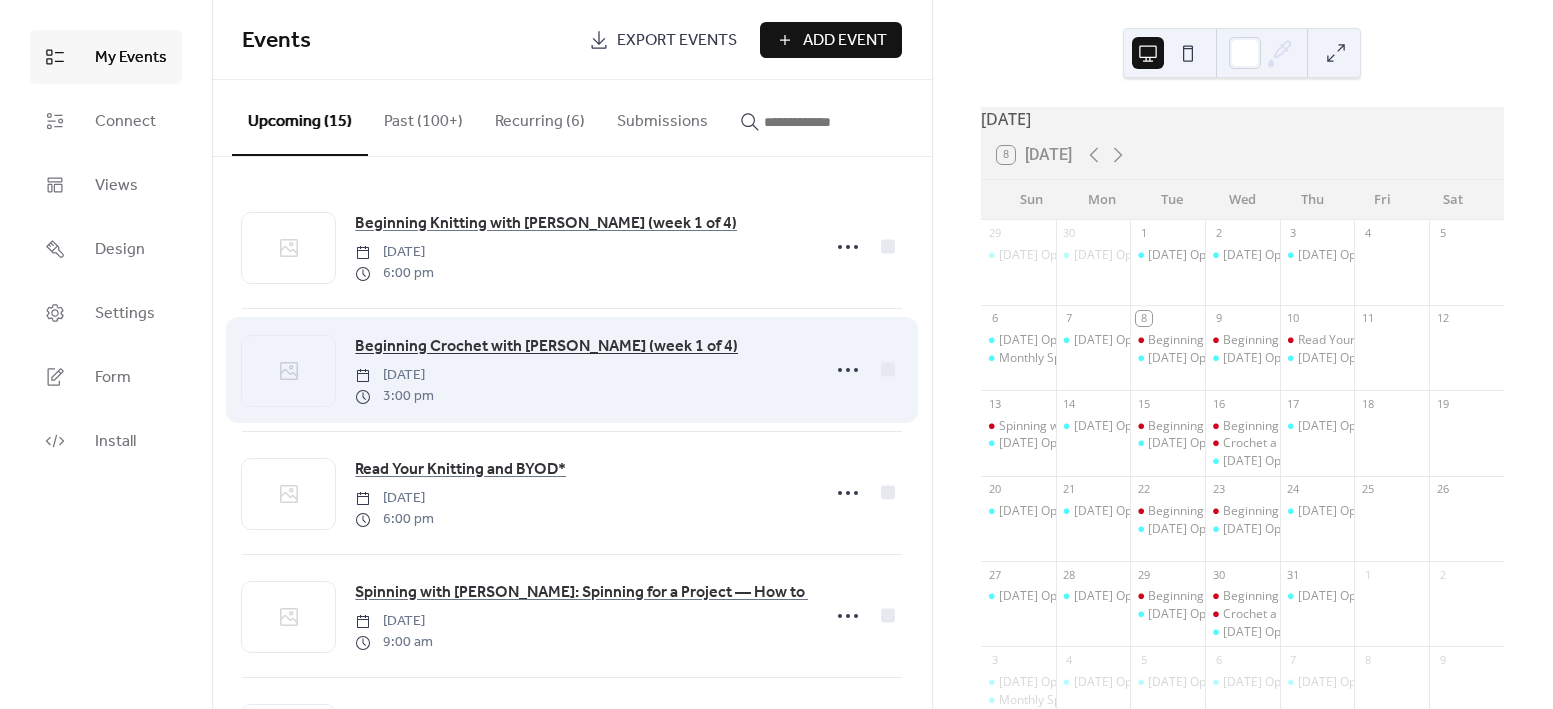 scroll, scrollTop: 0, scrollLeft: 0, axis: both 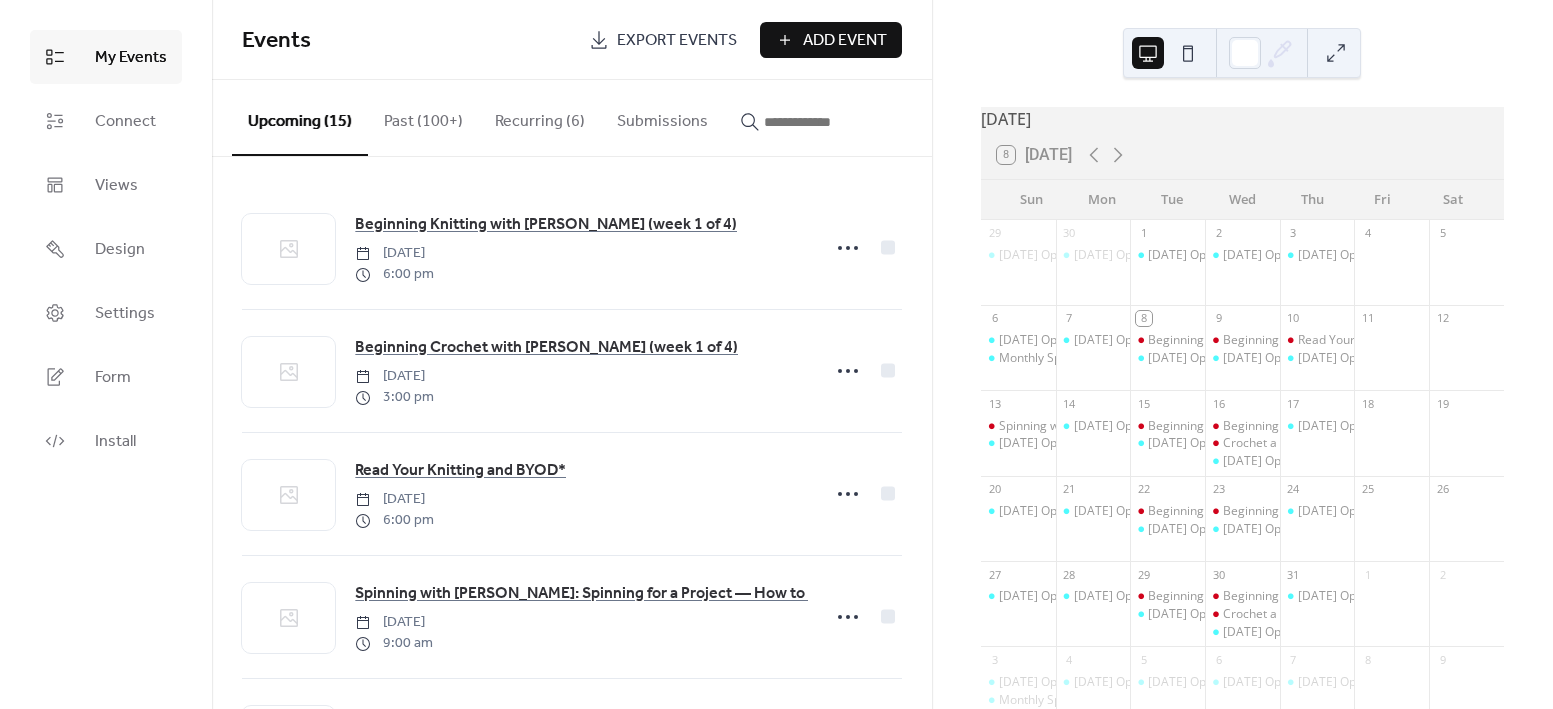 click on "Add Event" at bounding box center [845, 41] 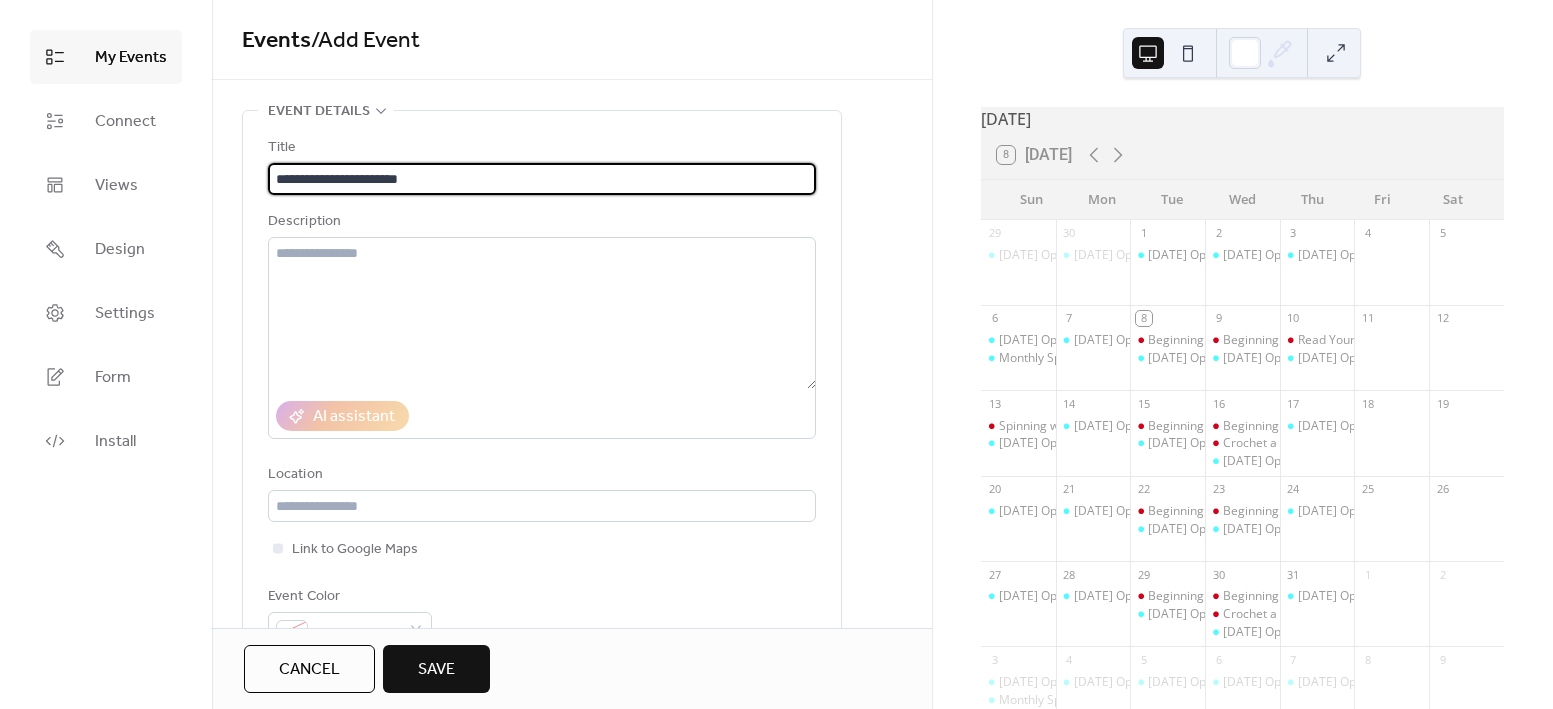 type on "**********" 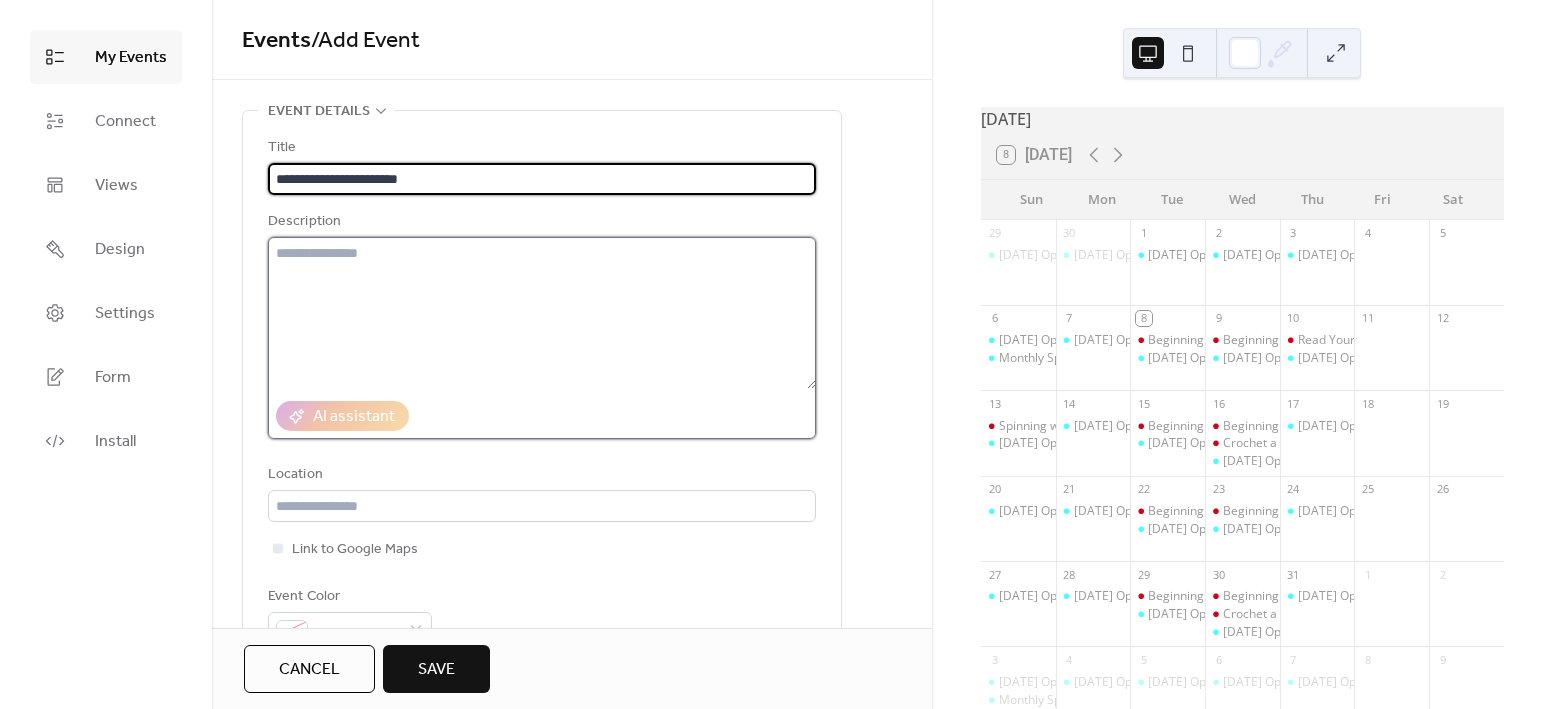 click at bounding box center [542, 313] 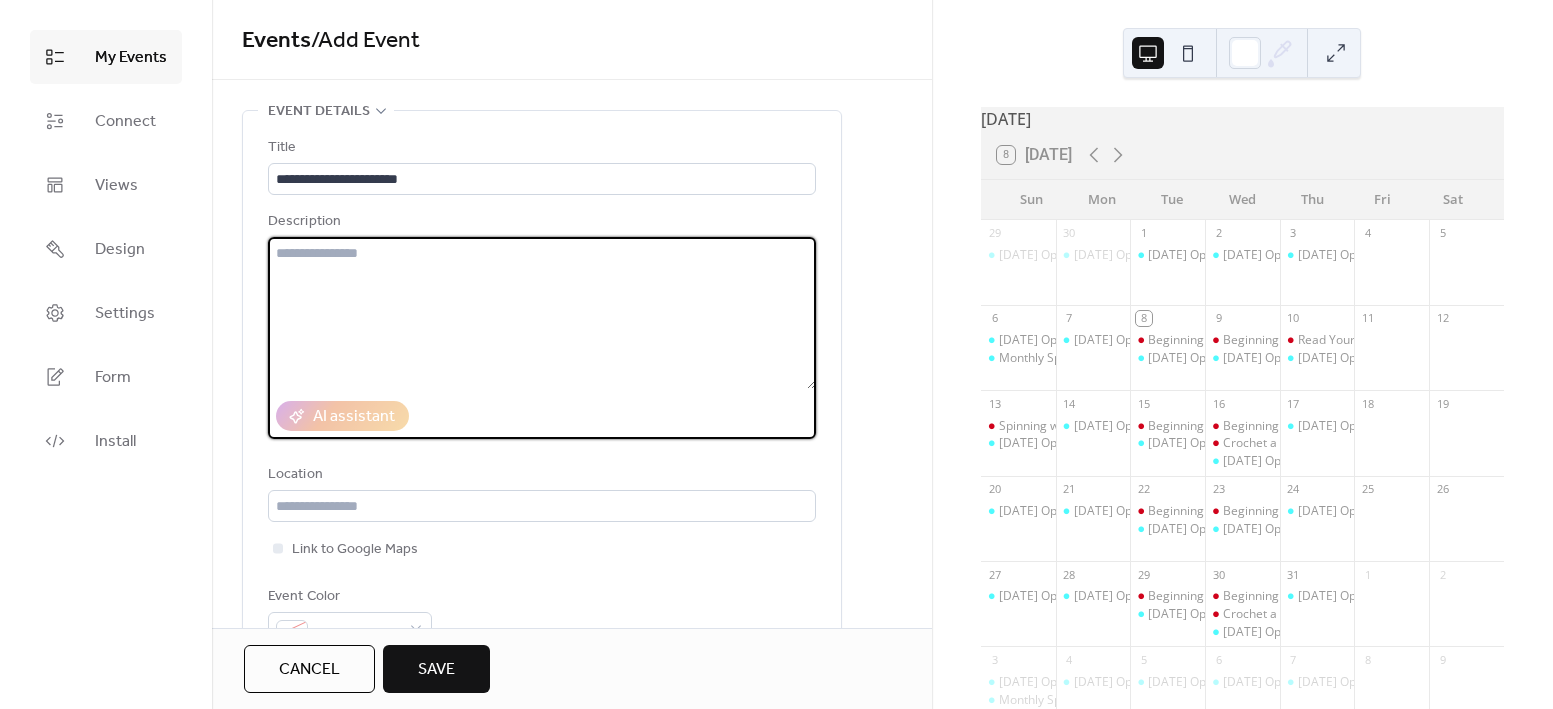 click at bounding box center (542, 313) 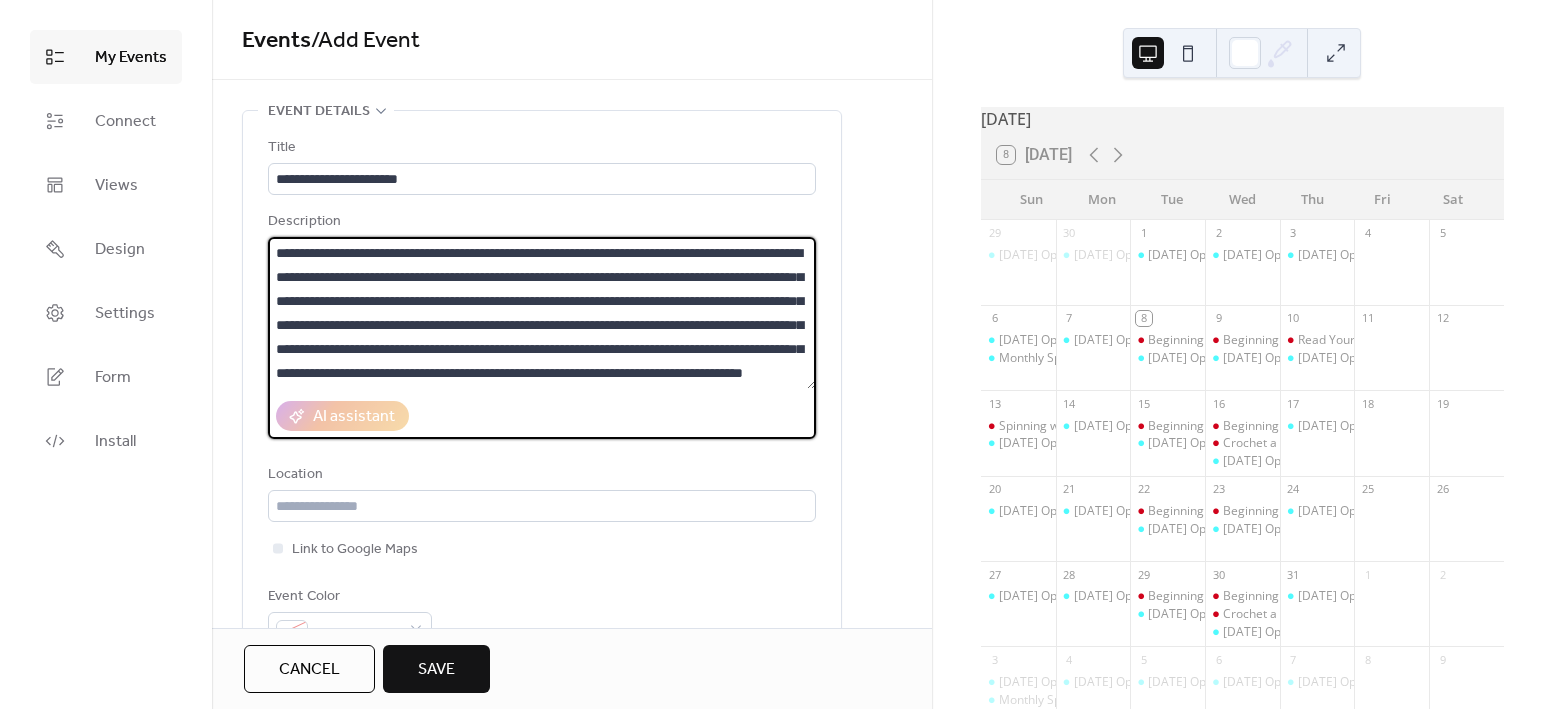 scroll, scrollTop: 45, scrollLeft: 0, axis: vertical 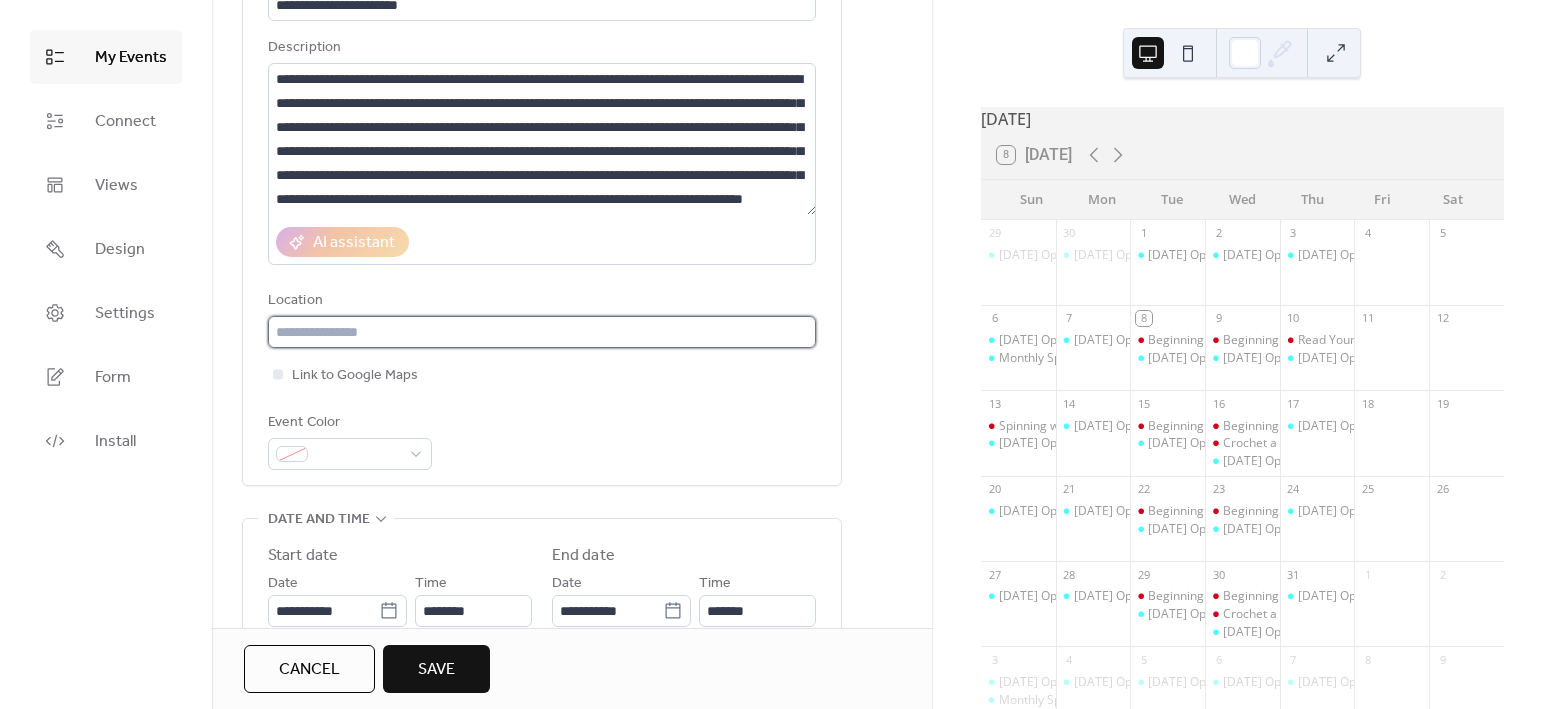 click at bounding box center [542, 332] 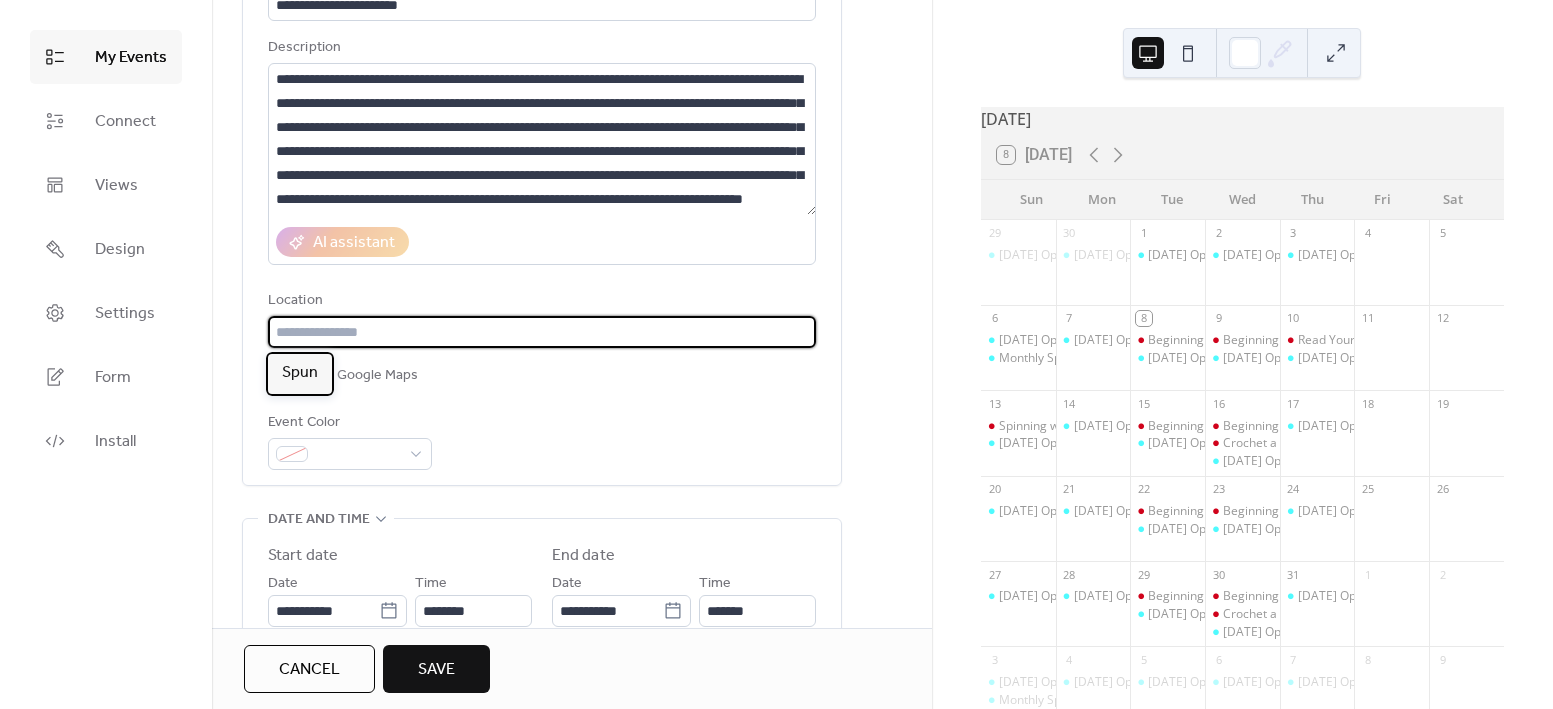 click on "Spun" at bounding box center [300, 373] 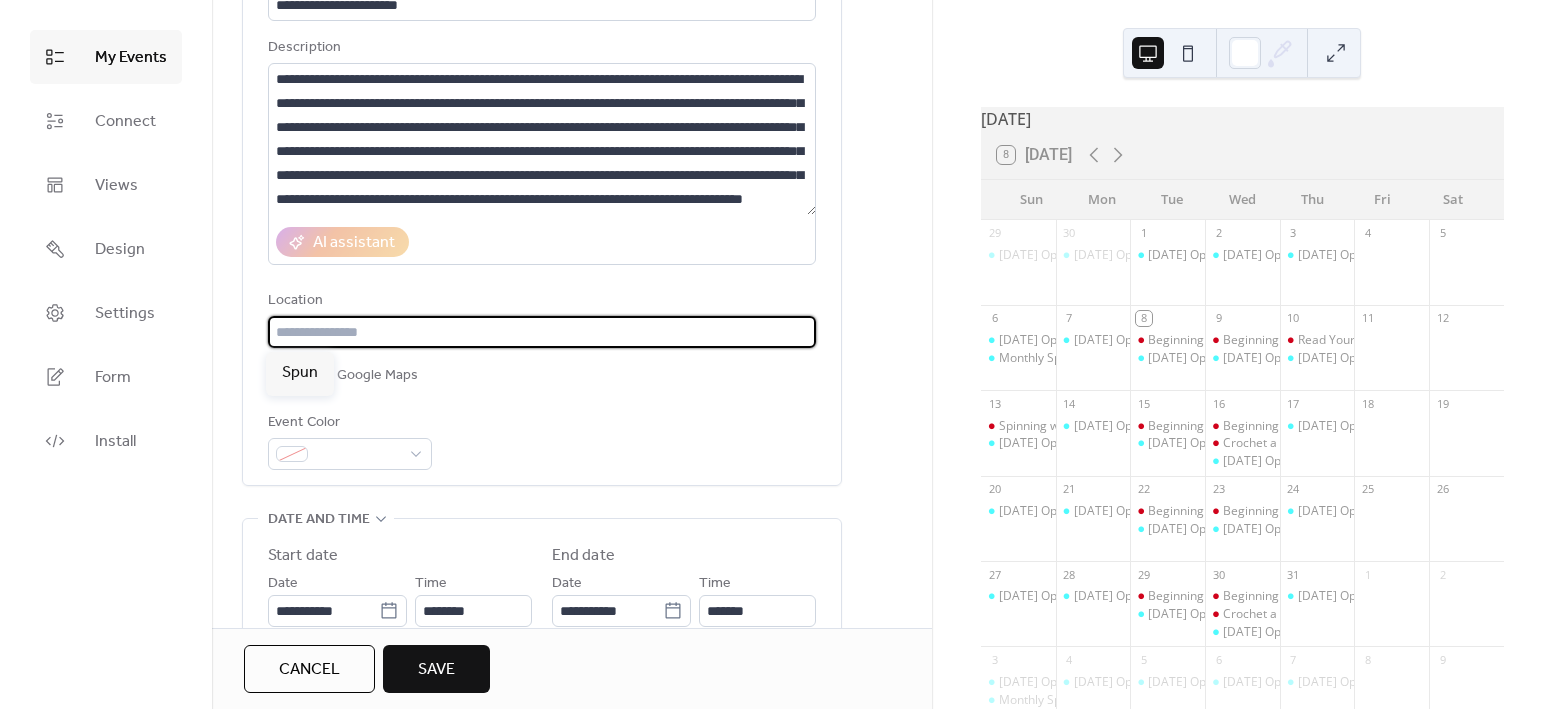 type on "****" 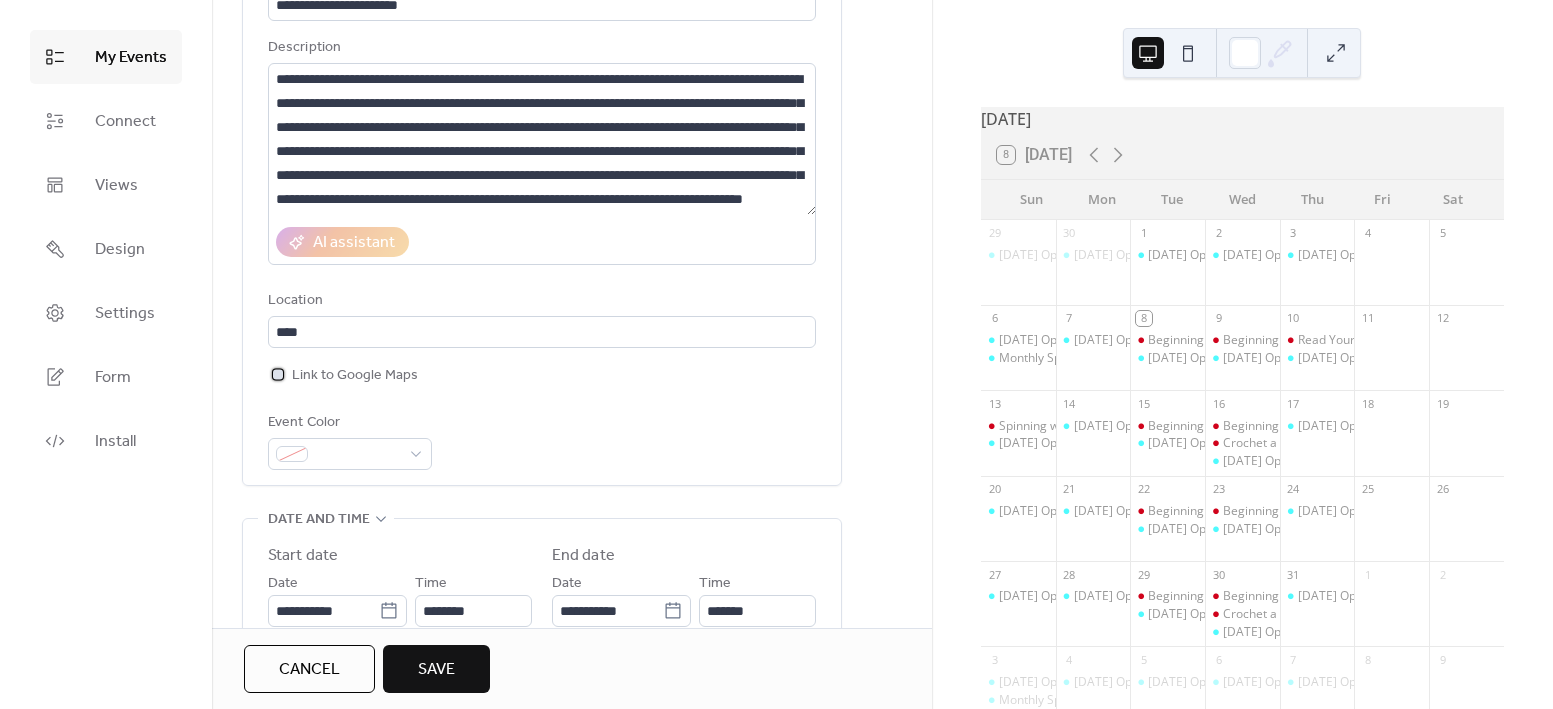 click at bounding box center [278, 374] 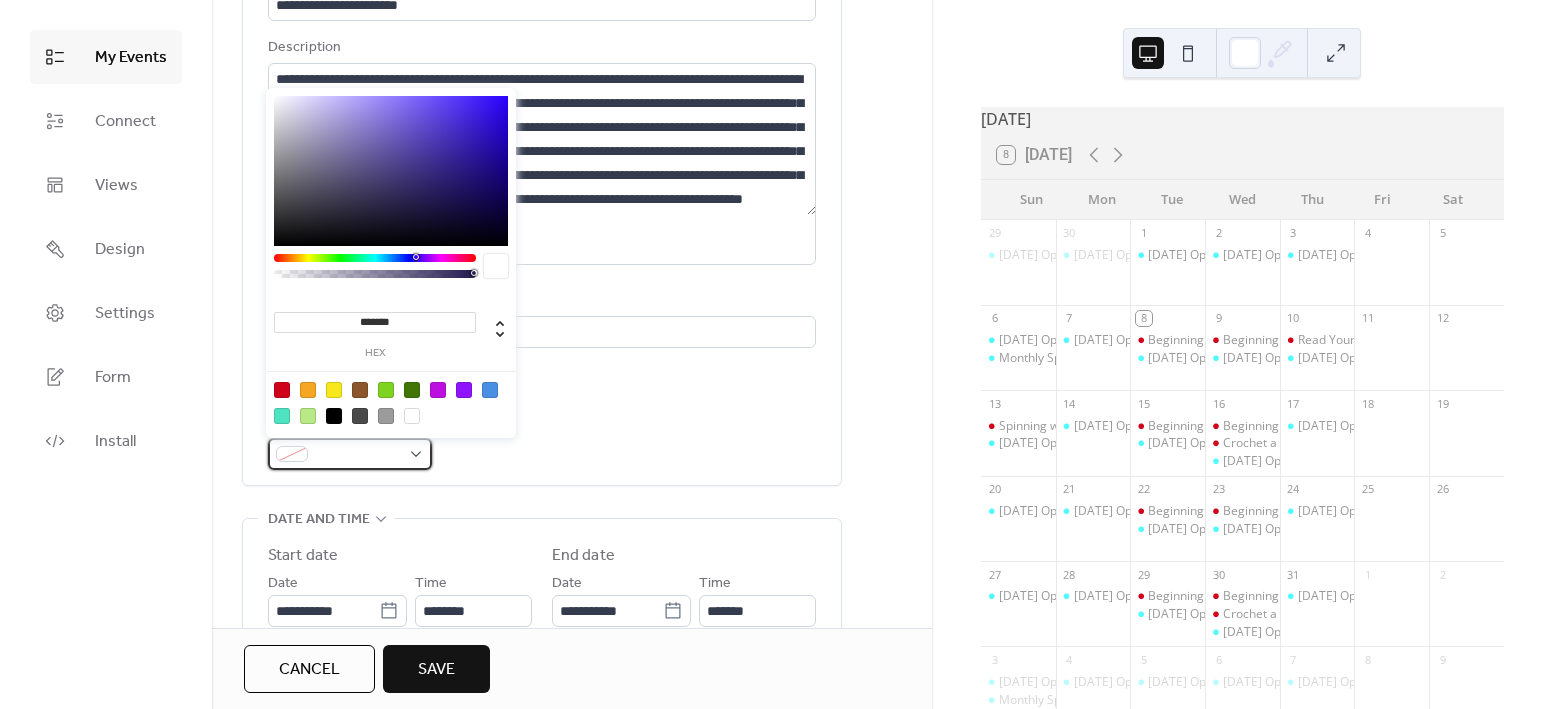 click at bounding box center [358, 455] 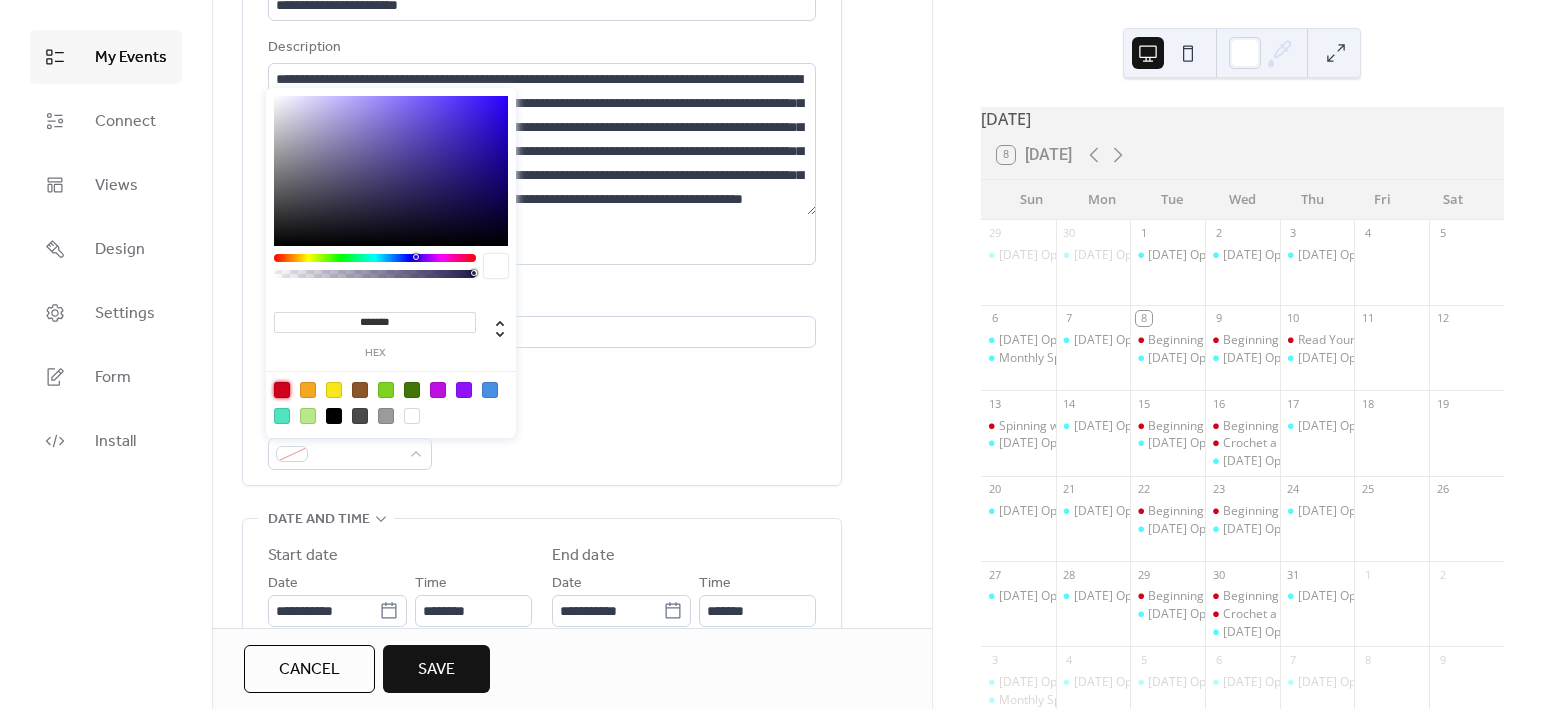 click at bounding box center [282, 390] 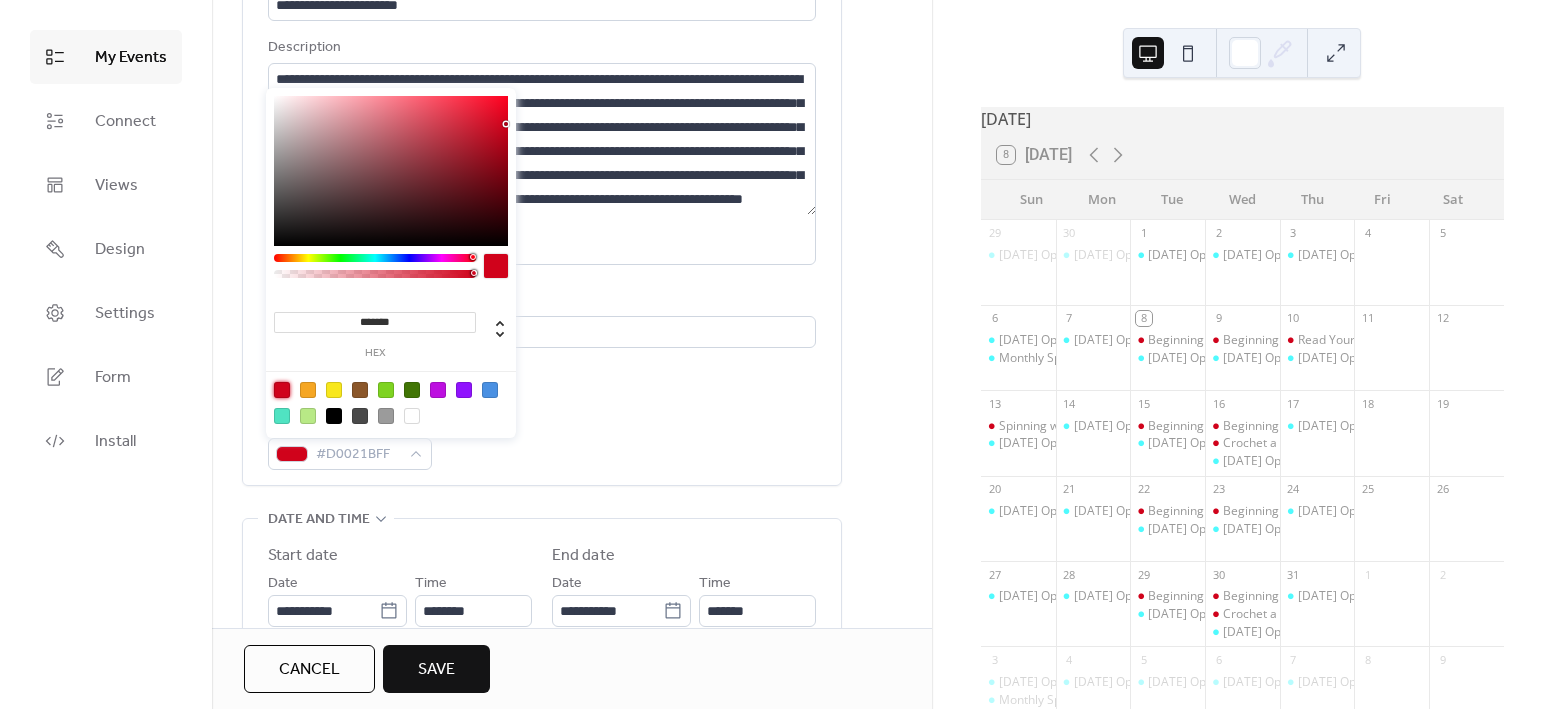 click on "**********" at bounding box center [572, 663] 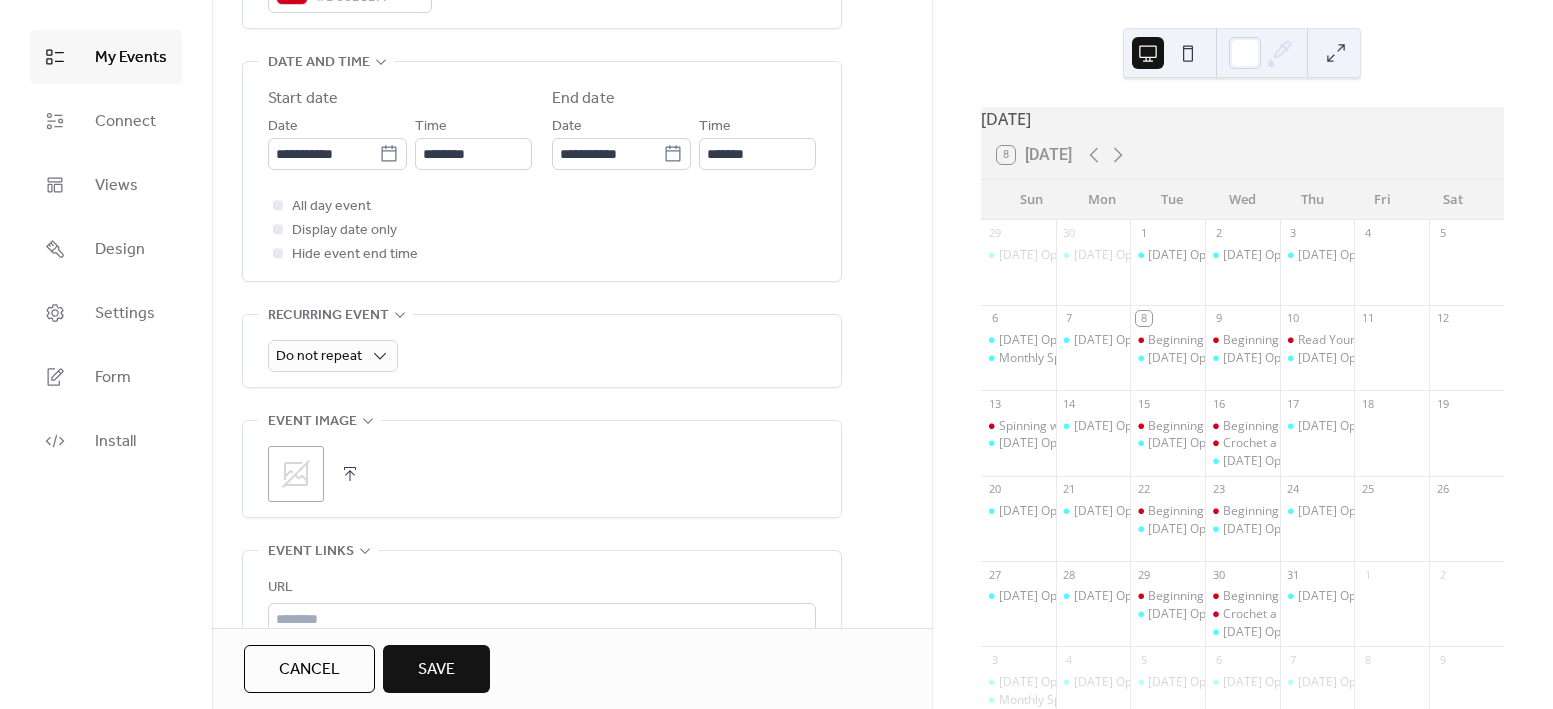 scroll, scrollTop: 634, scrollLeft: 0, axis: vertical 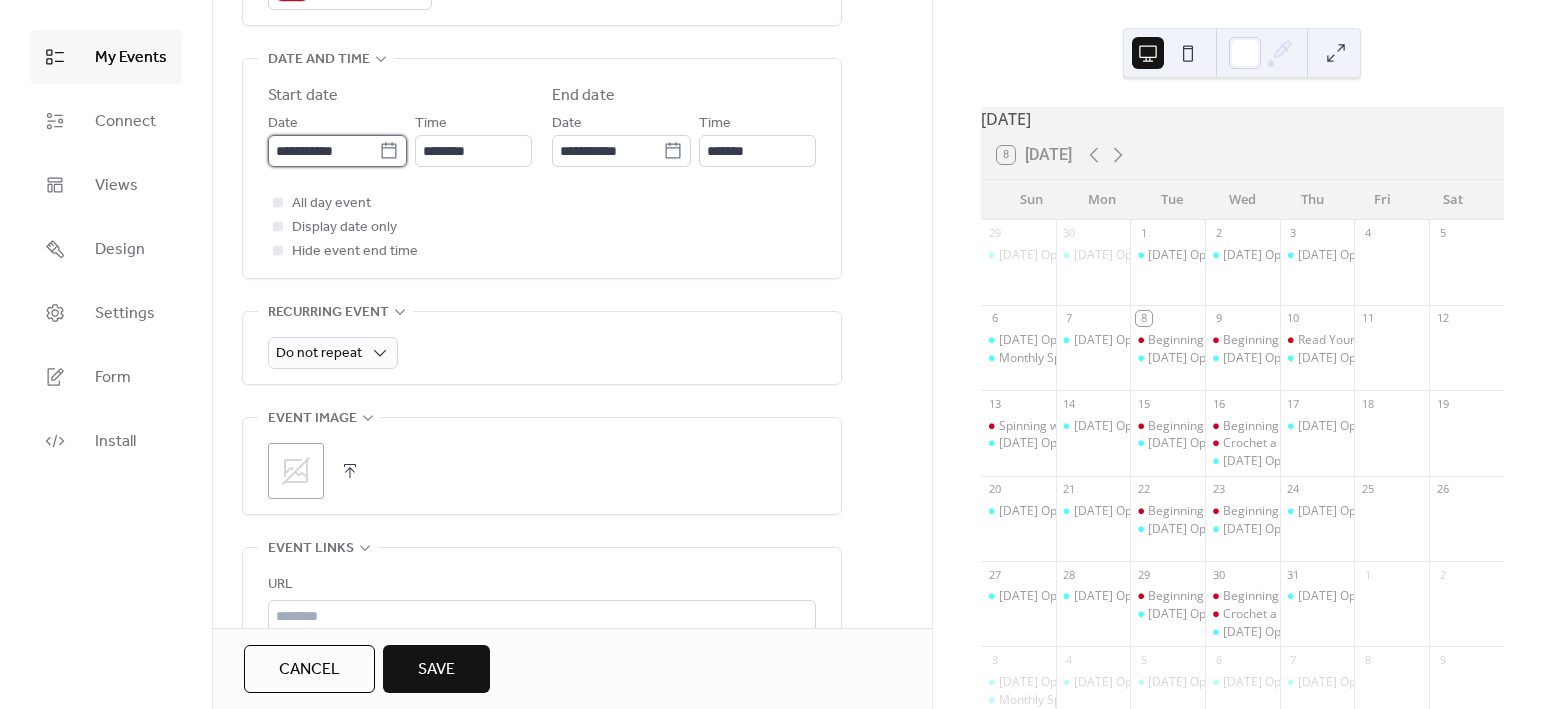 click on "**********" at bounding box center [323, 151] 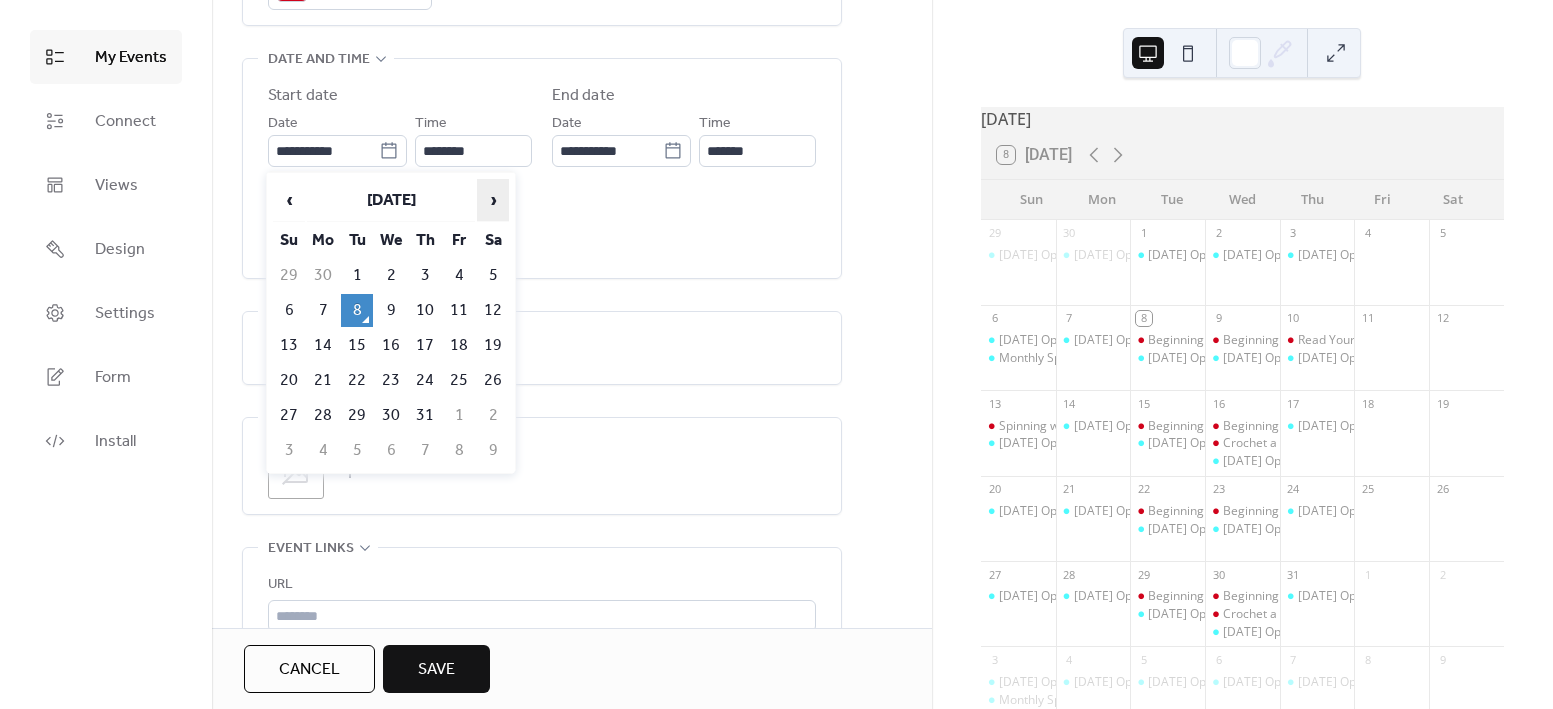click on "›" at bounding box center [493, 200] 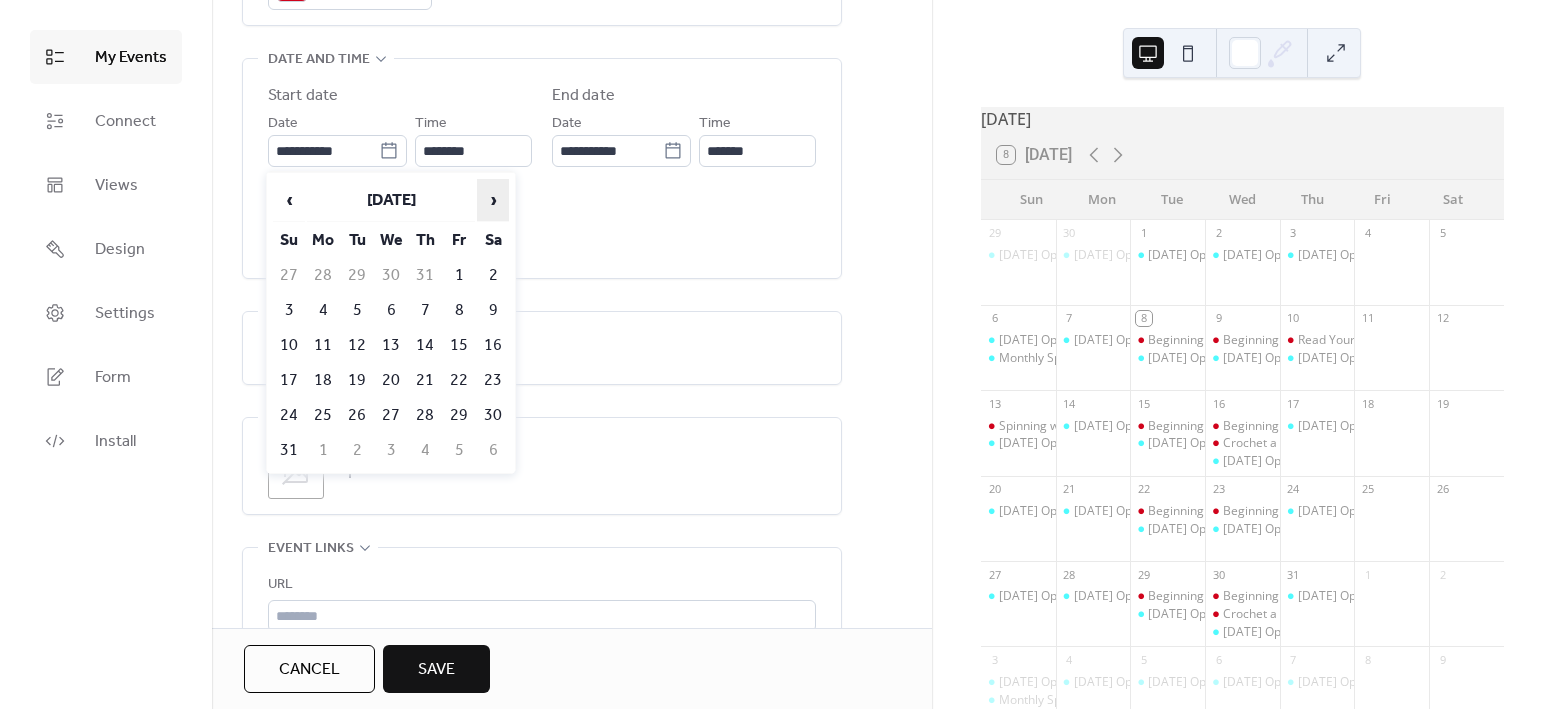 click on "›" at bounding box center [493, 200] 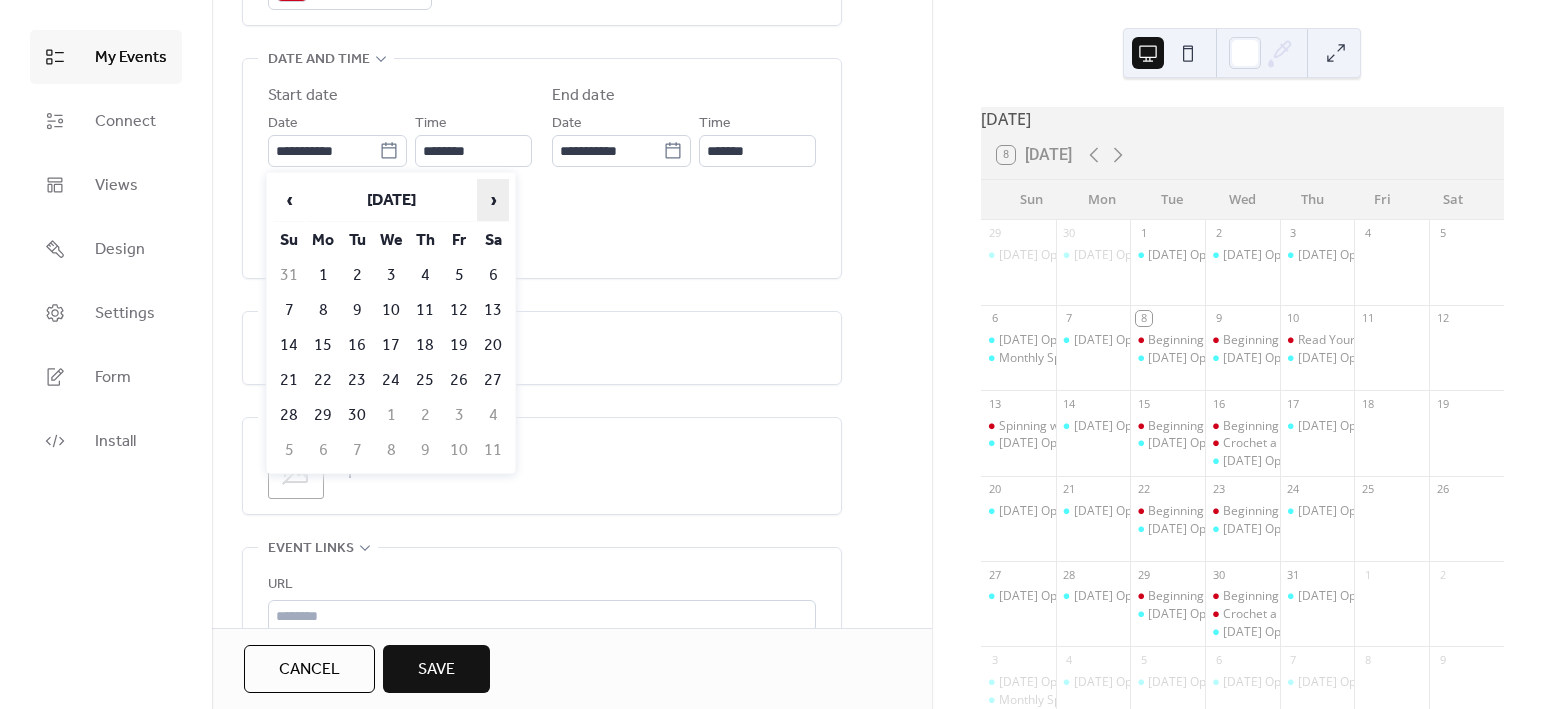 click on "›" at bounding box center [493, 200] 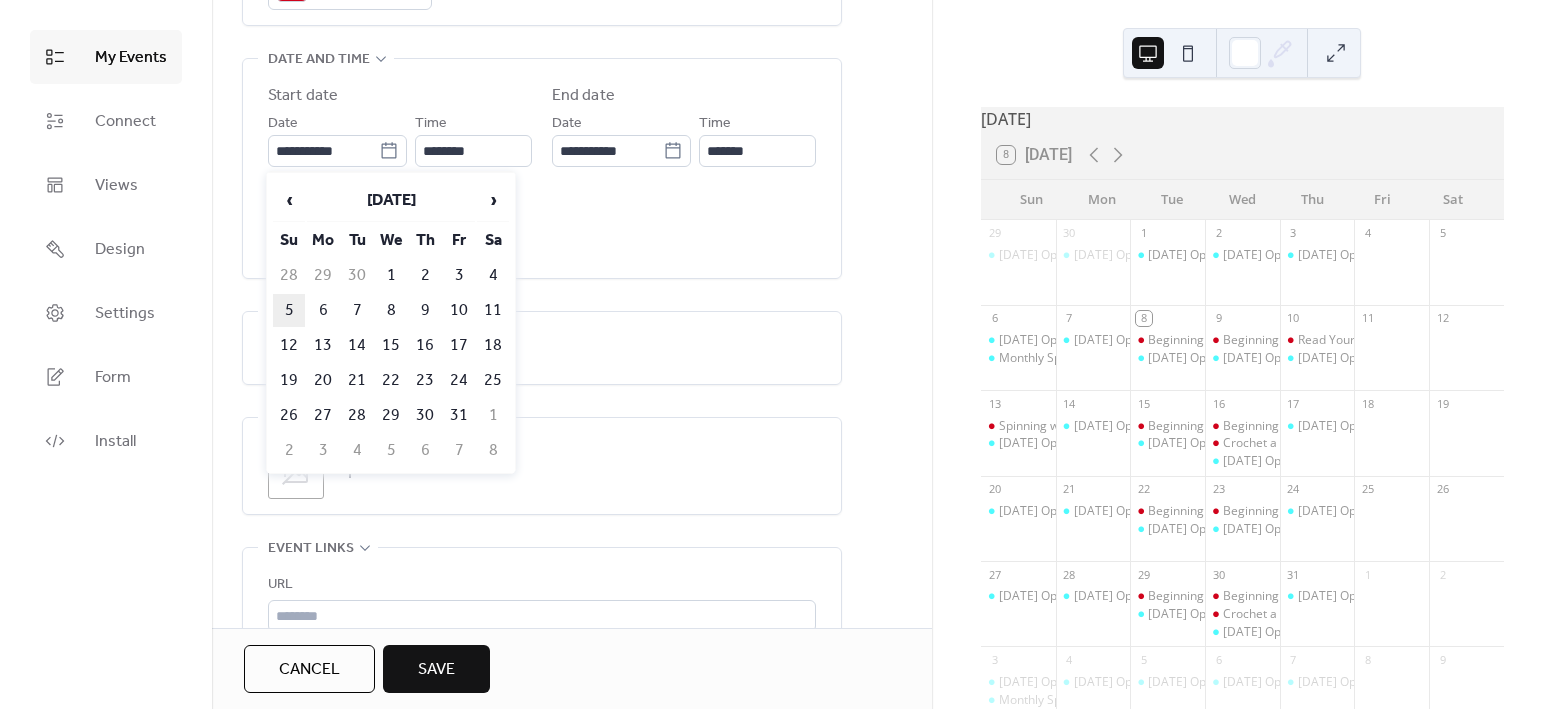 click on "5" at bounding box center (289, 310) 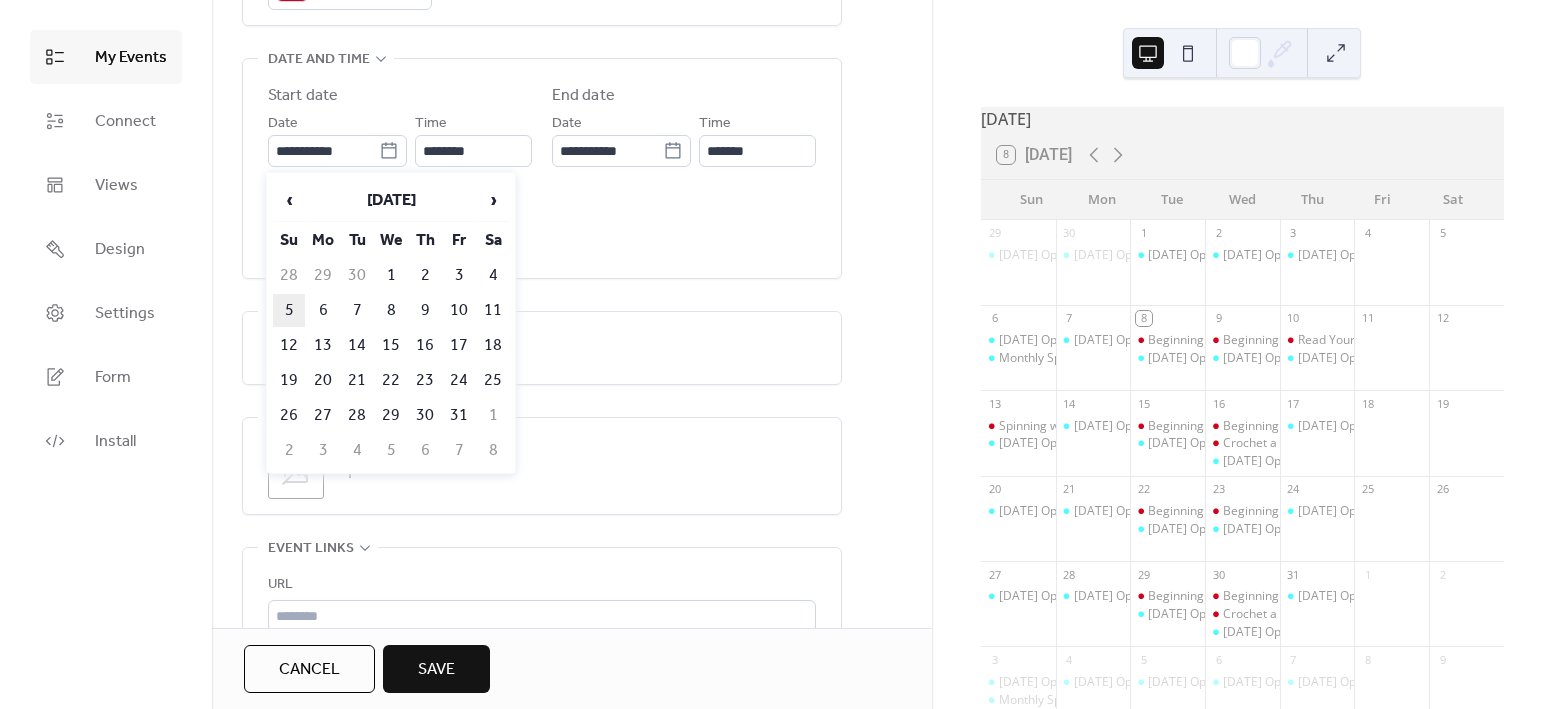 type on "**********" 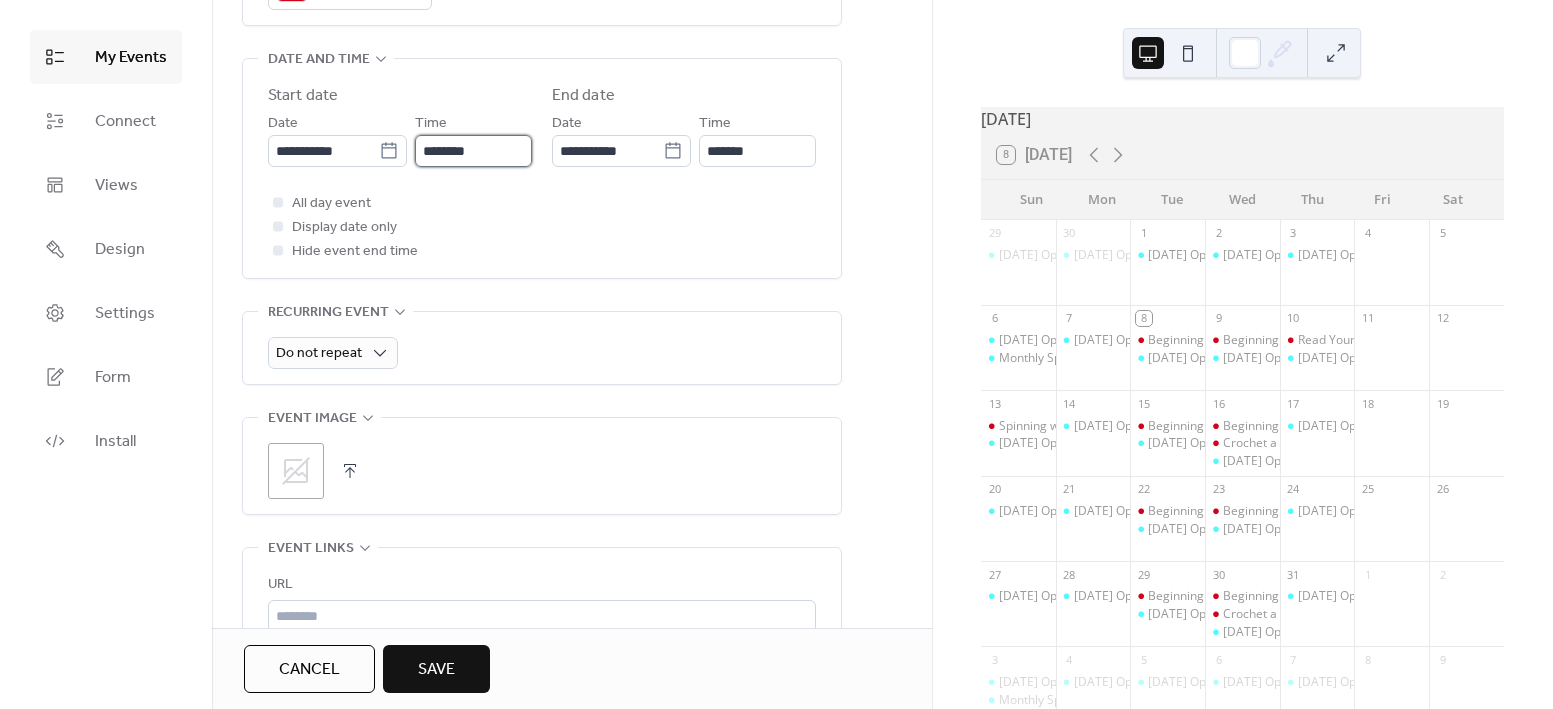 click on "********" at bounding box center (473, 151) 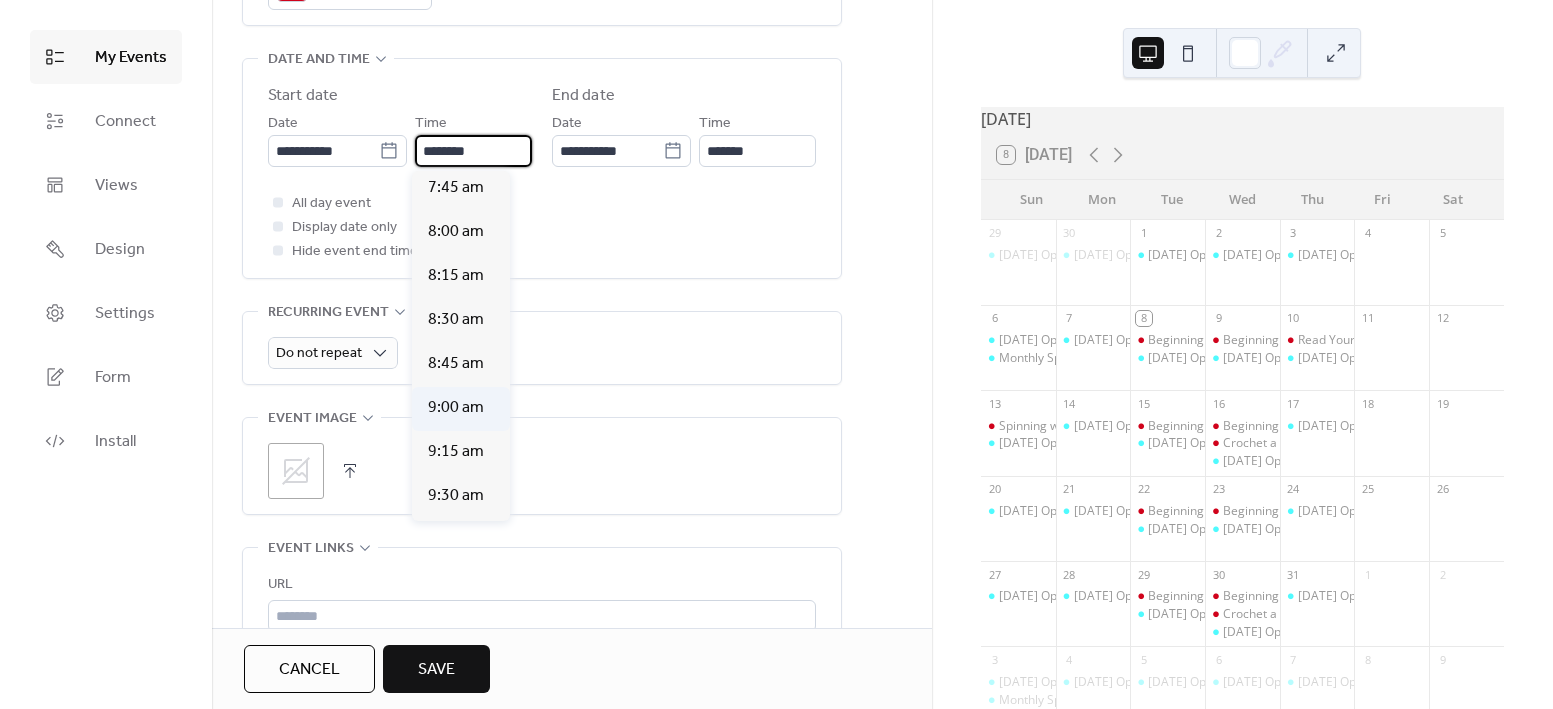 scroll, scrollTop: 1372, scrollLeft: 0, axis: vertical 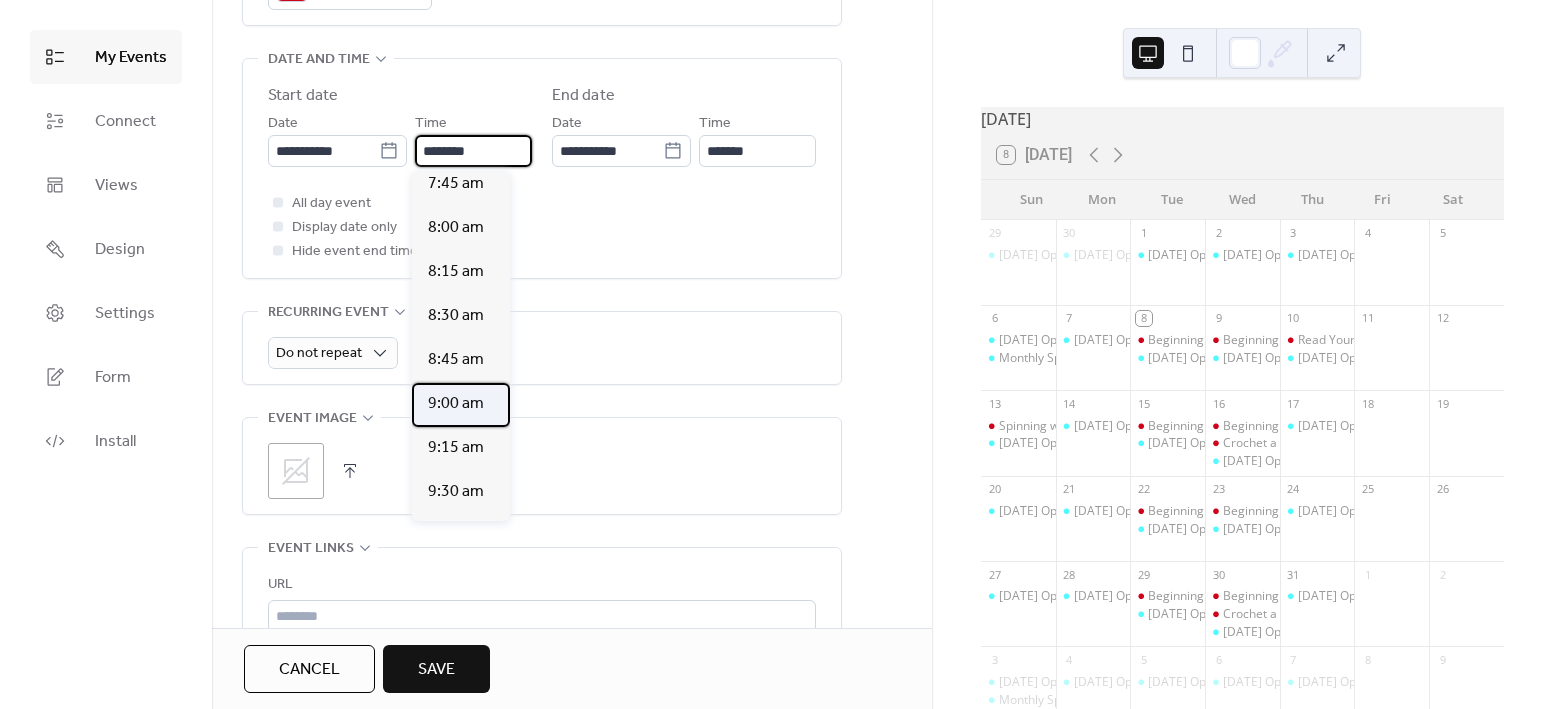click on "9:00 am" at bounding box center [456, 404] 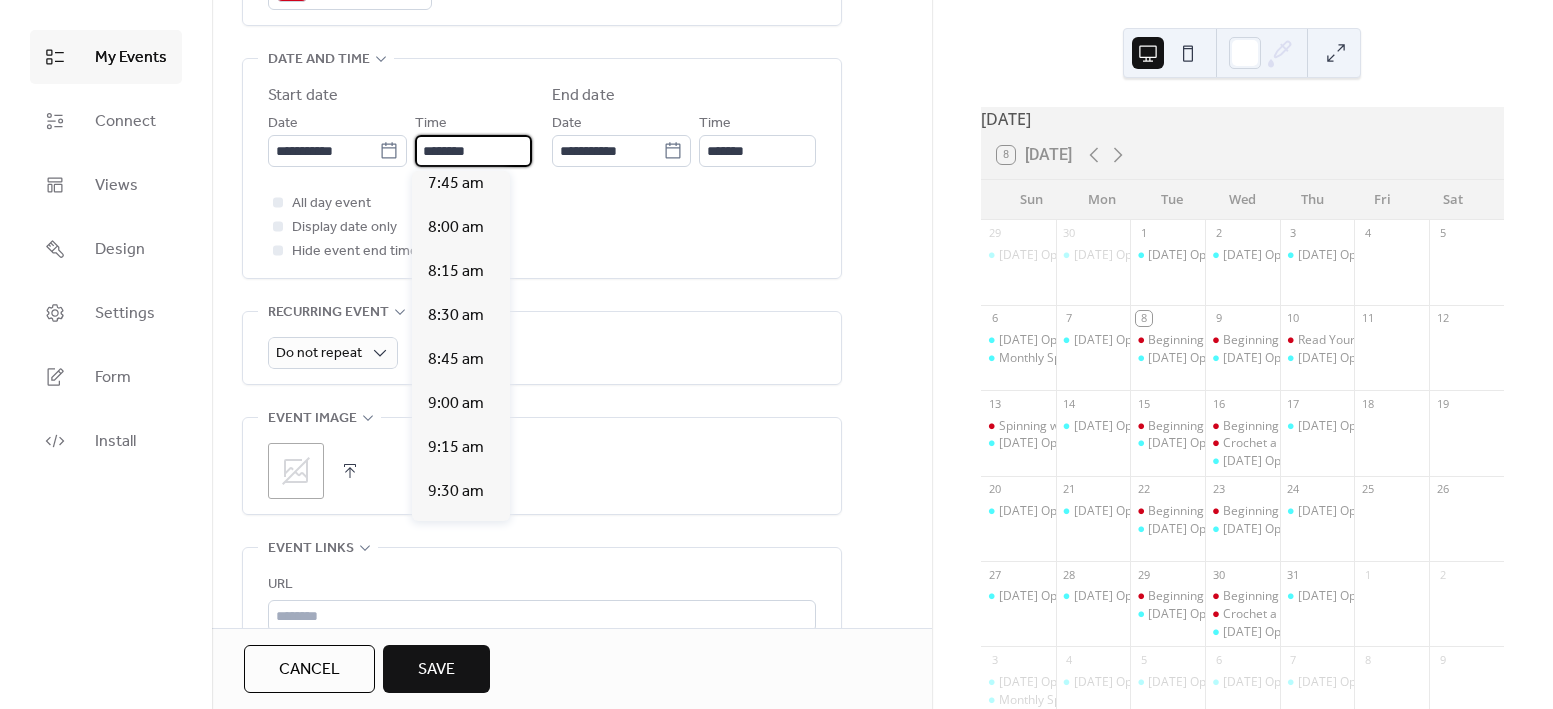 type on "*******" 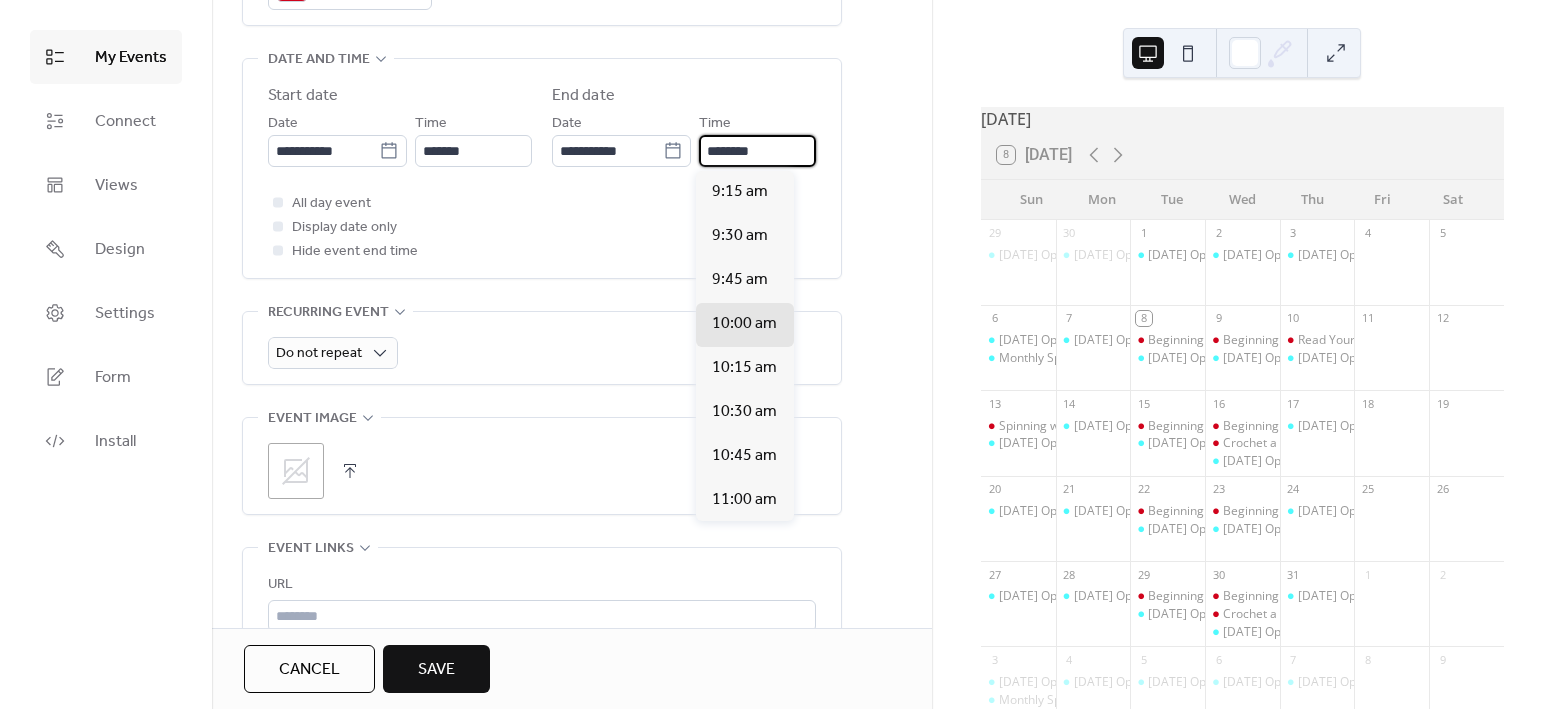 click on "********" at bounding box center [757, 151] 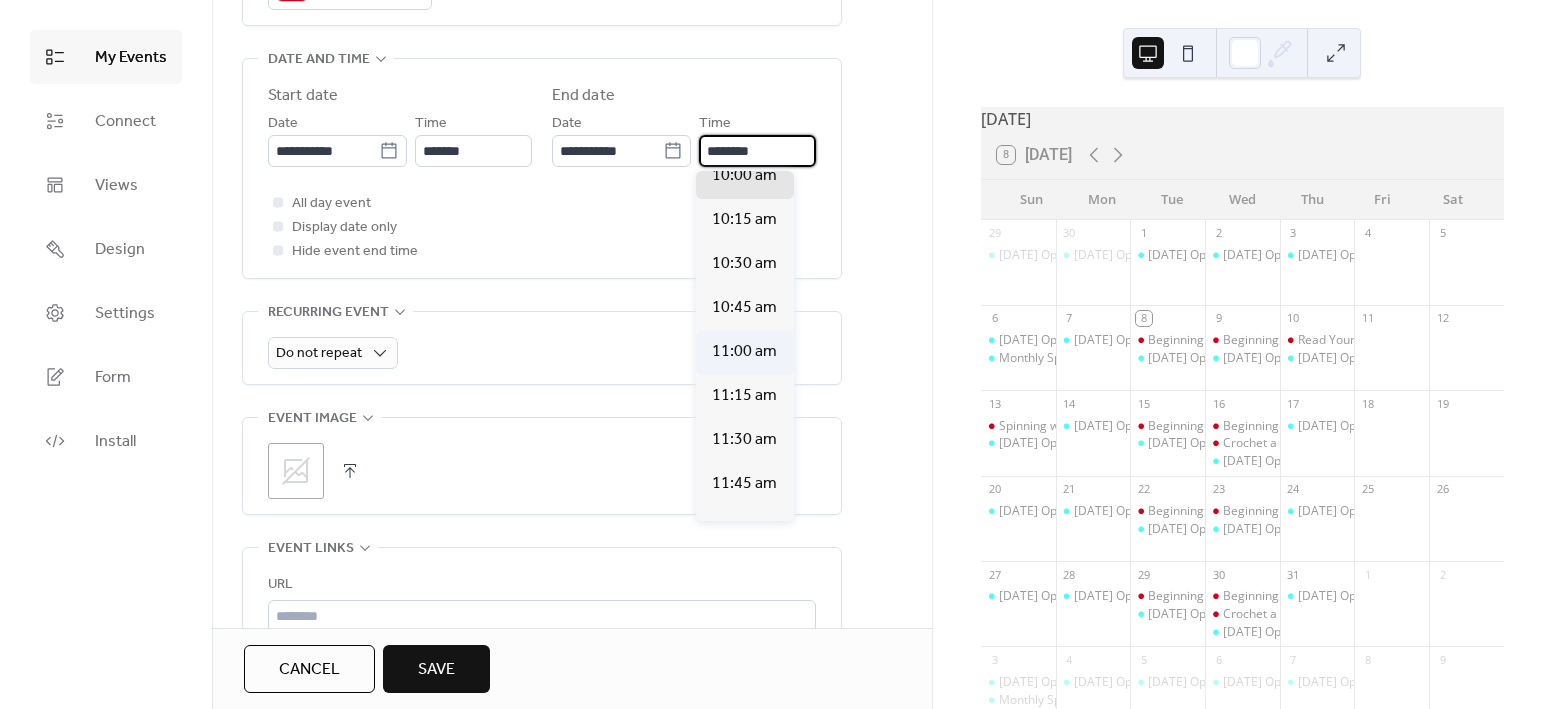 scroll, scrollTop: 198, scrollLeft: 0, axis: vertical 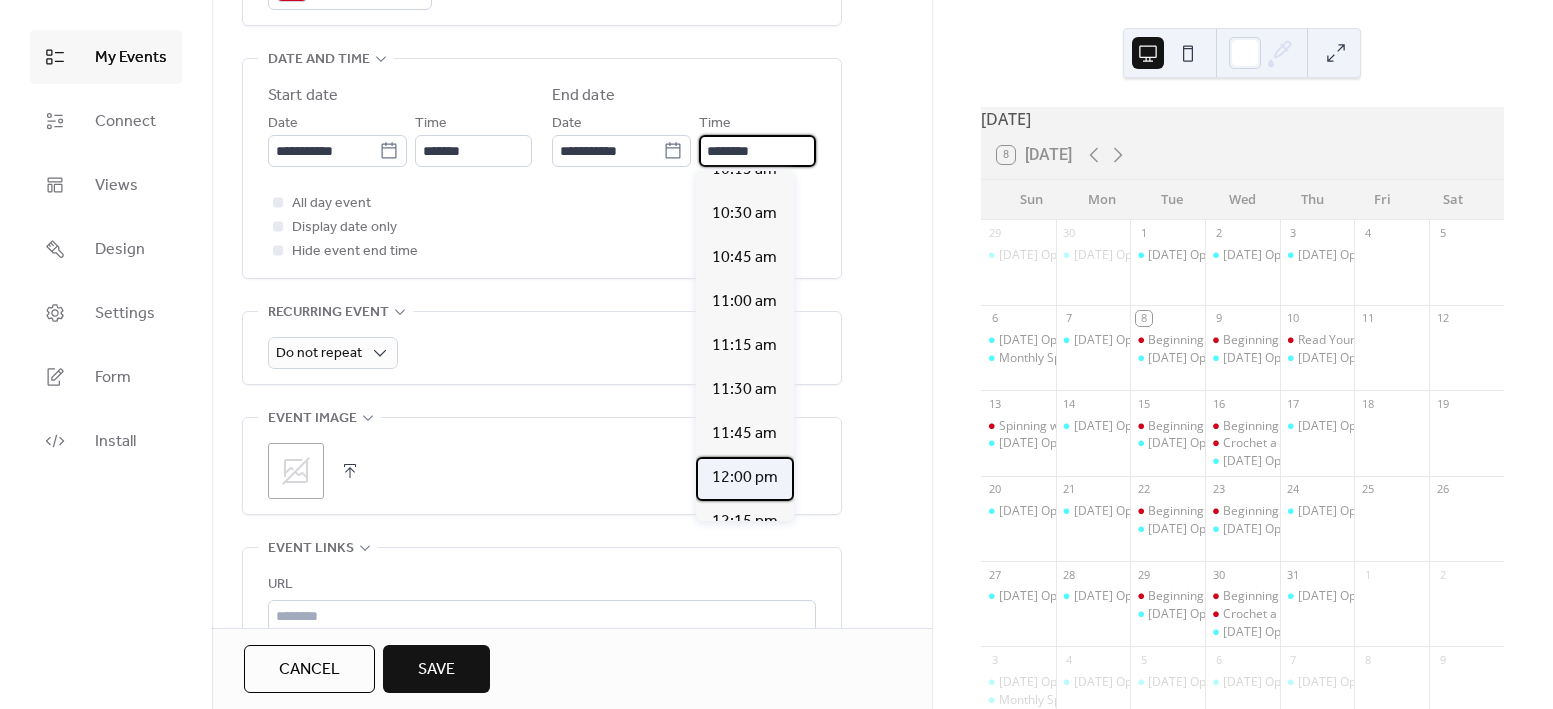 click on "12:00 pm" at bounding box center (745, 478) 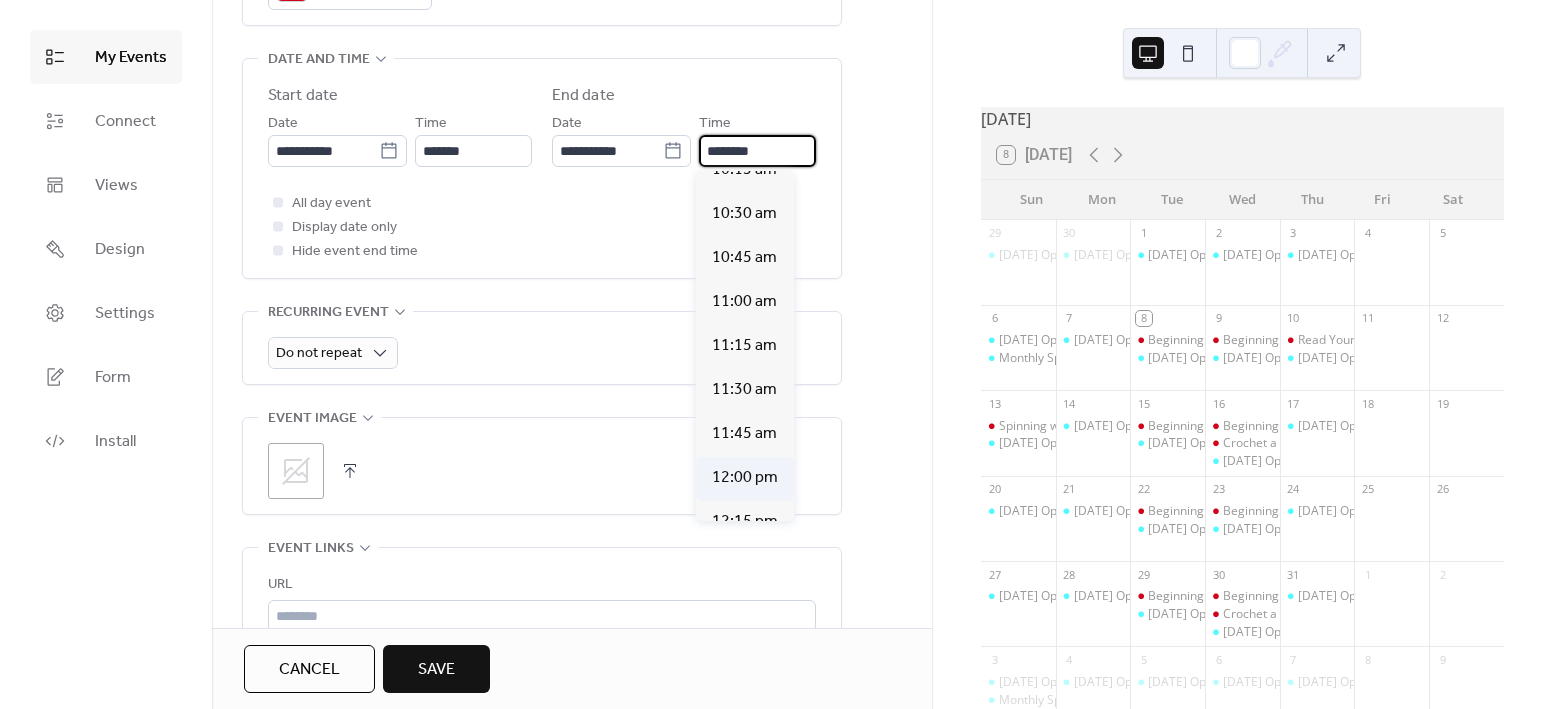 type on "********" 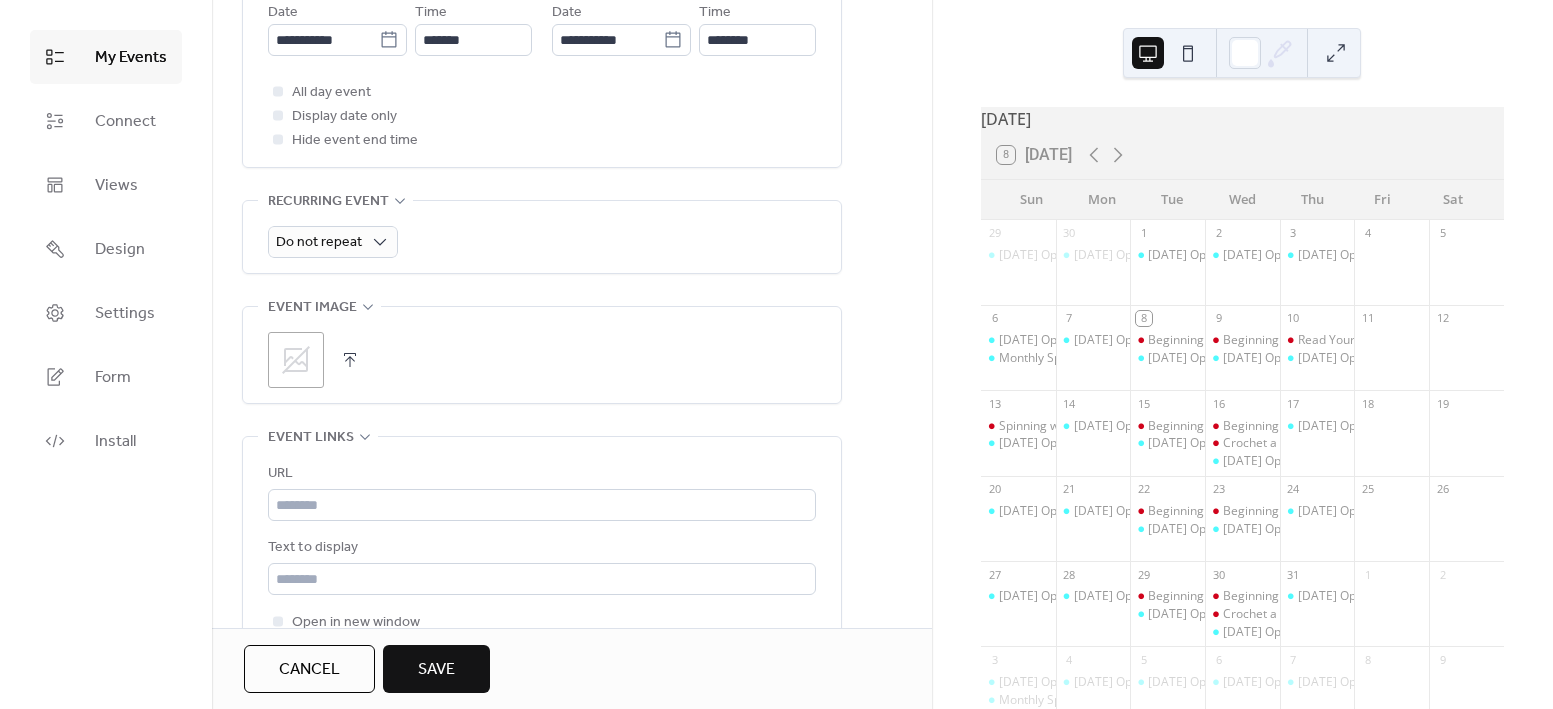 scroll, scrollTop: 843, scrollLeft: 0, axis: vertical 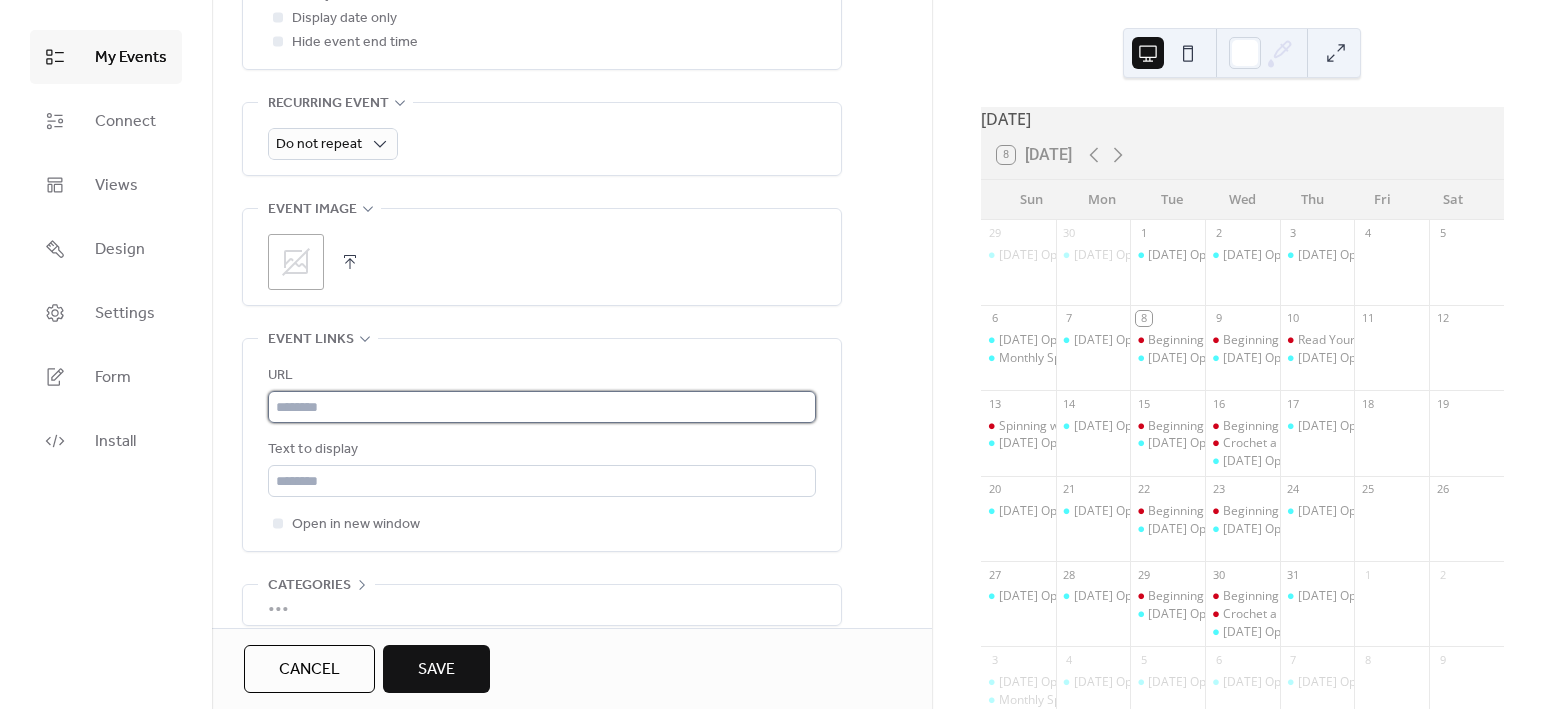 click at bounding box center [542, 407] 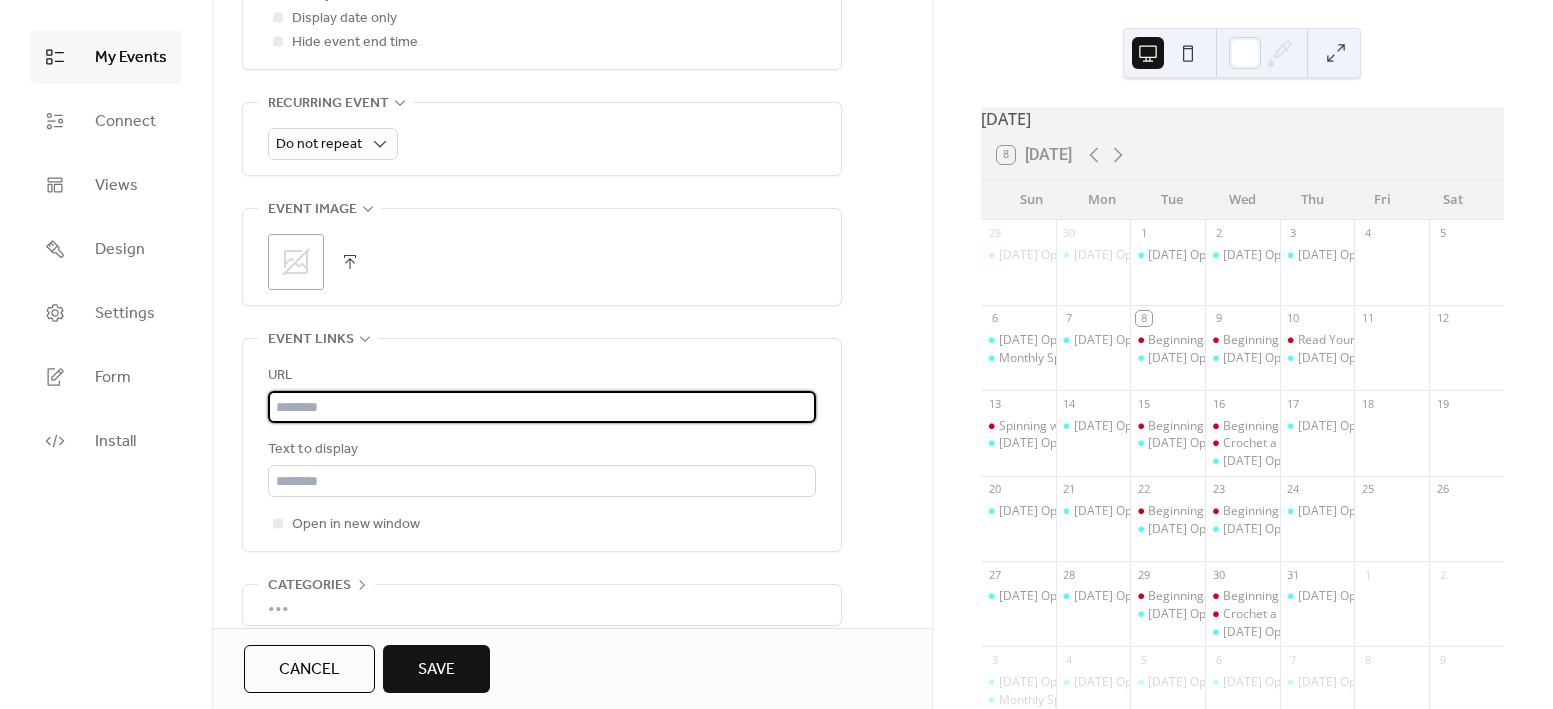 paste on "**********" 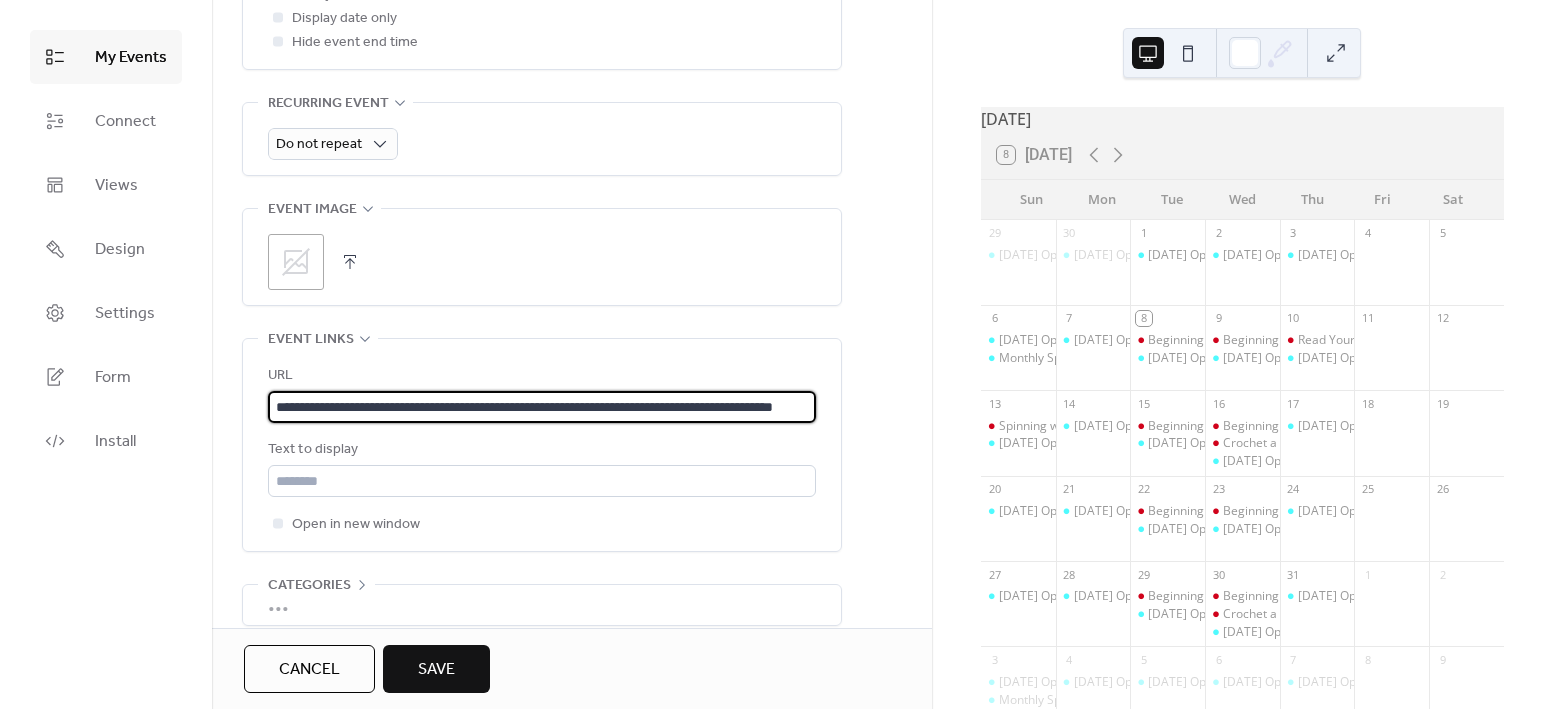 scroll, scrollTop: 0, scrollLeft: 111, axis: horizontal 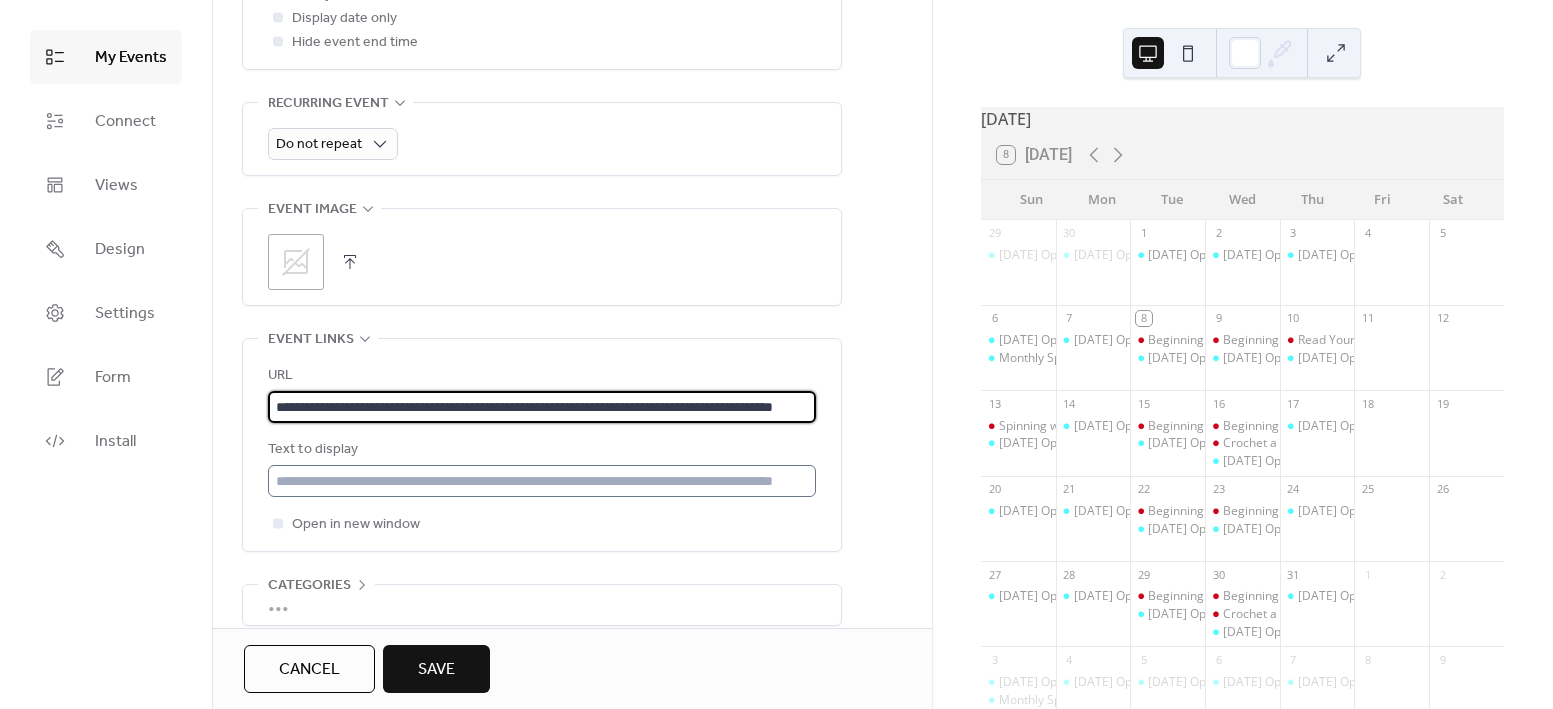 type on "**********" 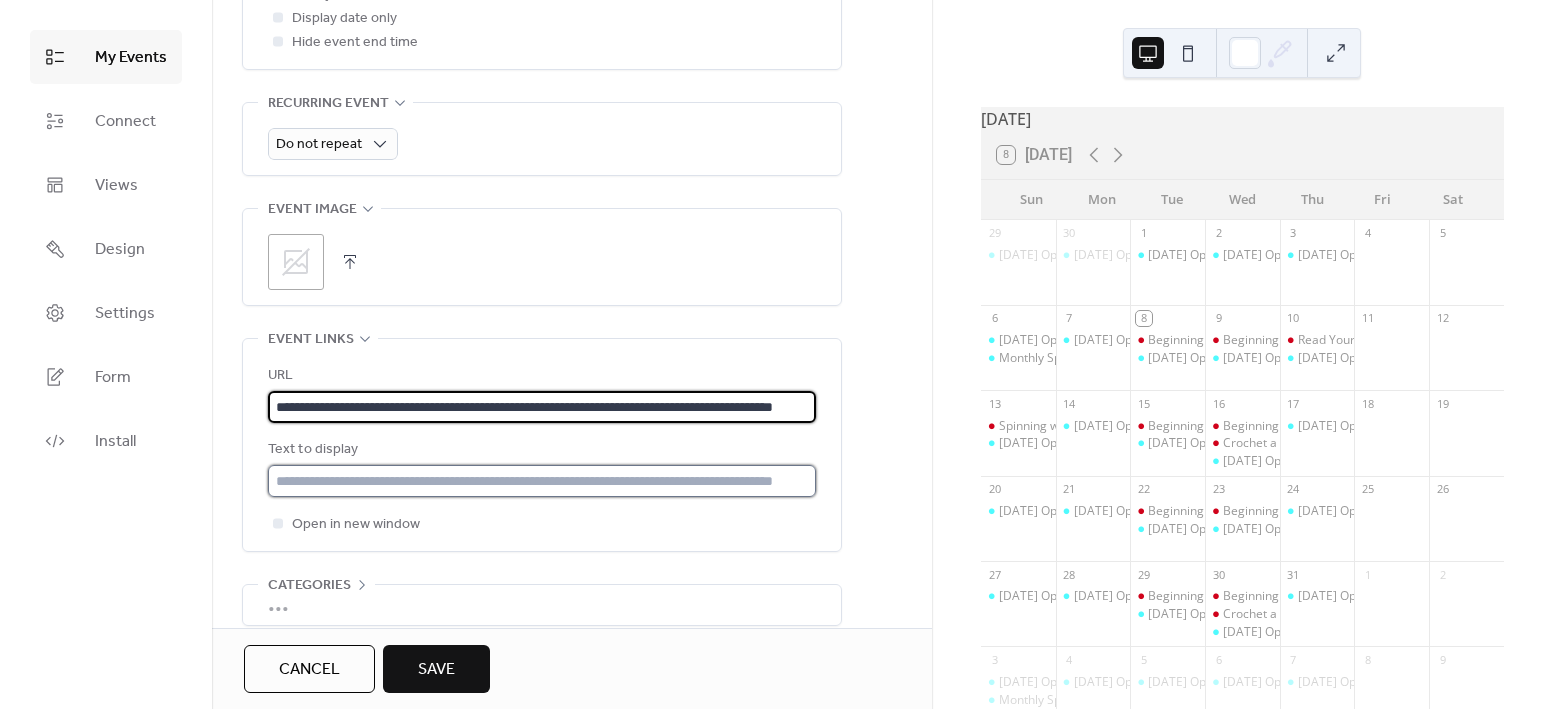 click at bounding box center [542, 481] 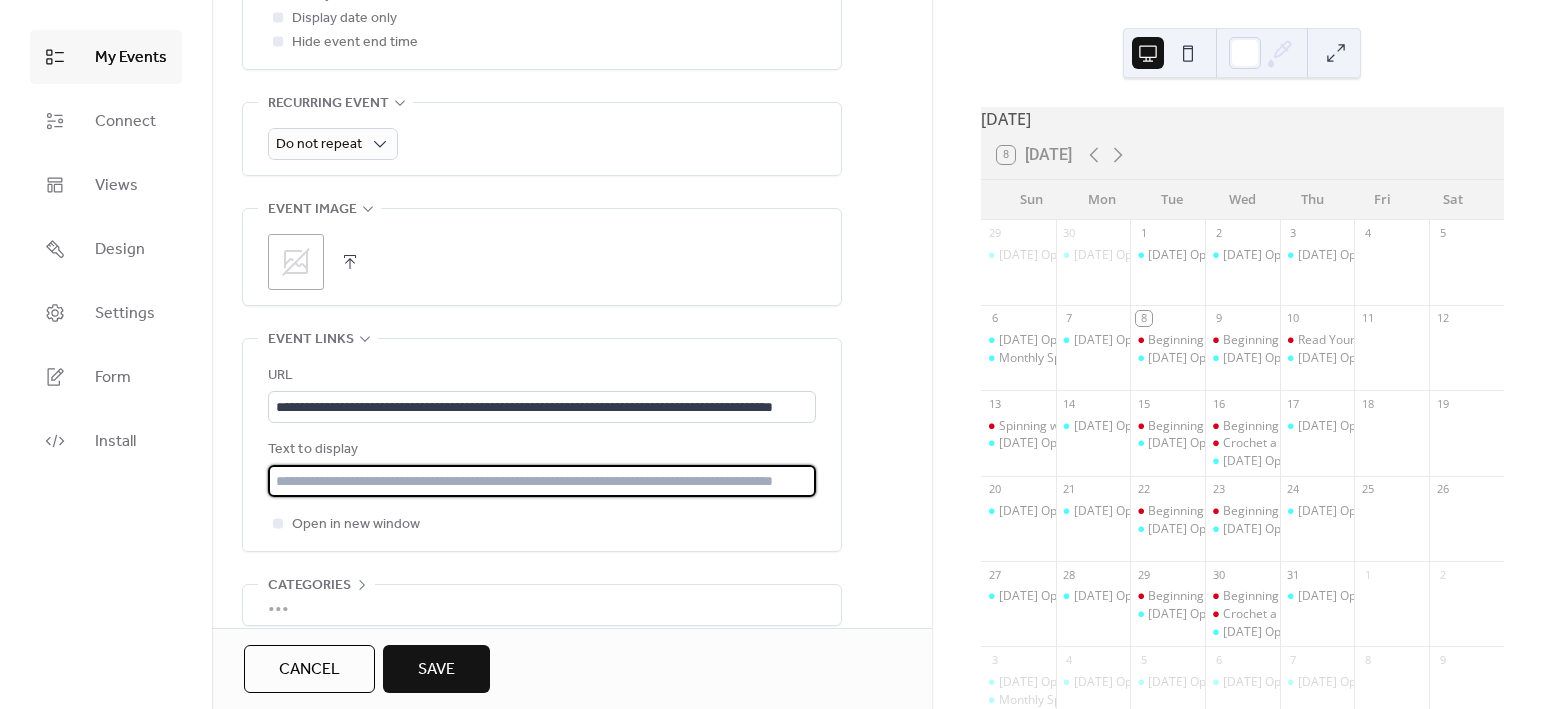 scroll, scrollTop: 0, scrollLeft: 0, axis: both 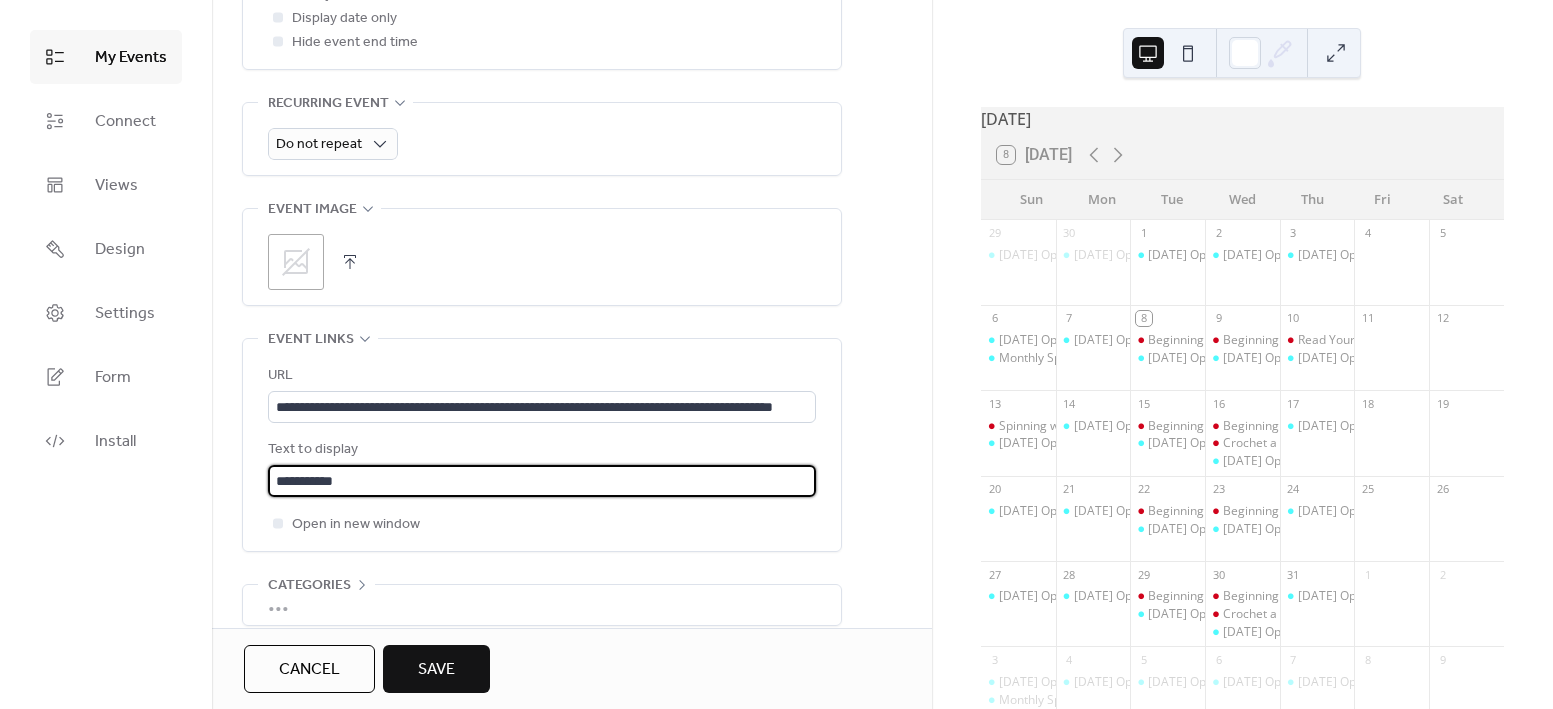 type on "**********" 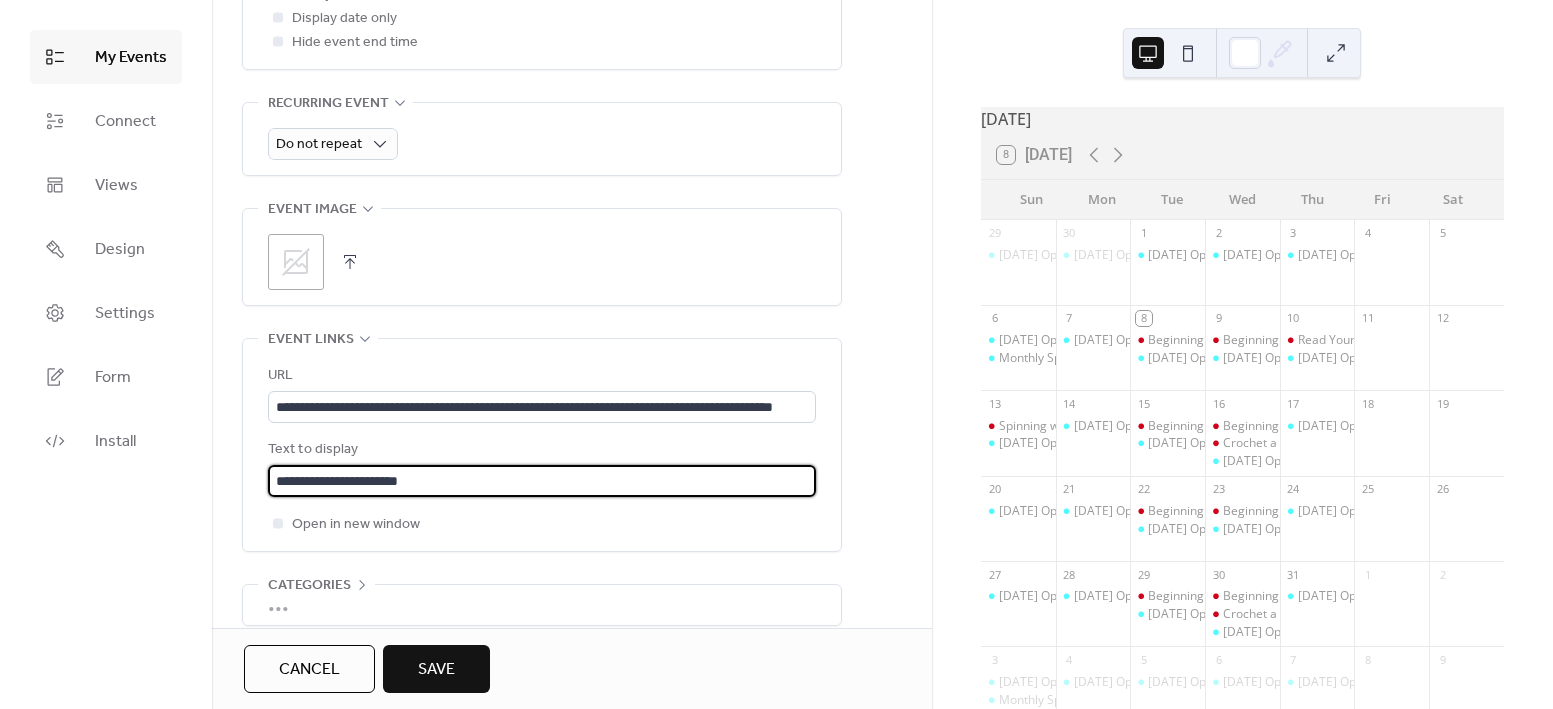 click on "Save" at bounding box center (436, 670) 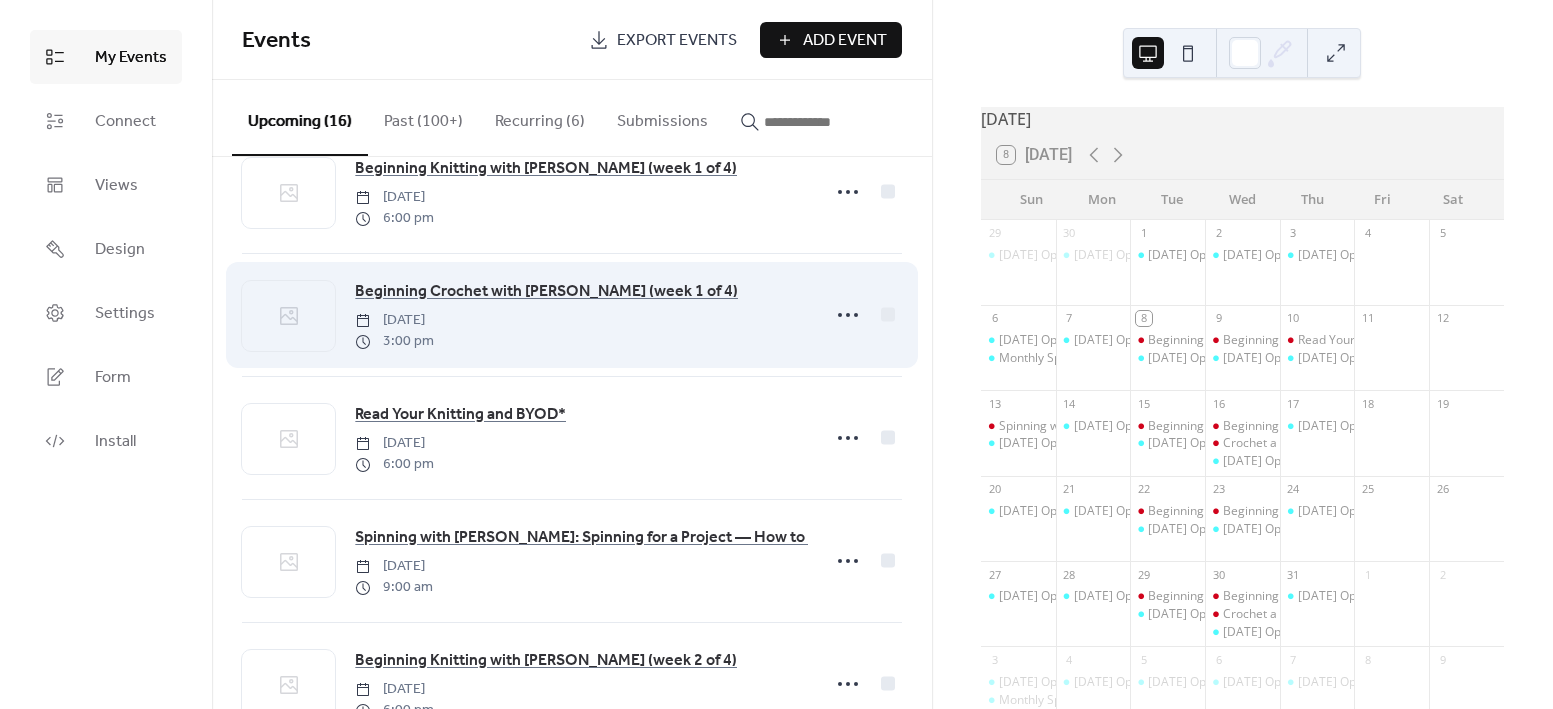 scroll, scrollTop: 74, scrollLeft: 0, axis: vertical 